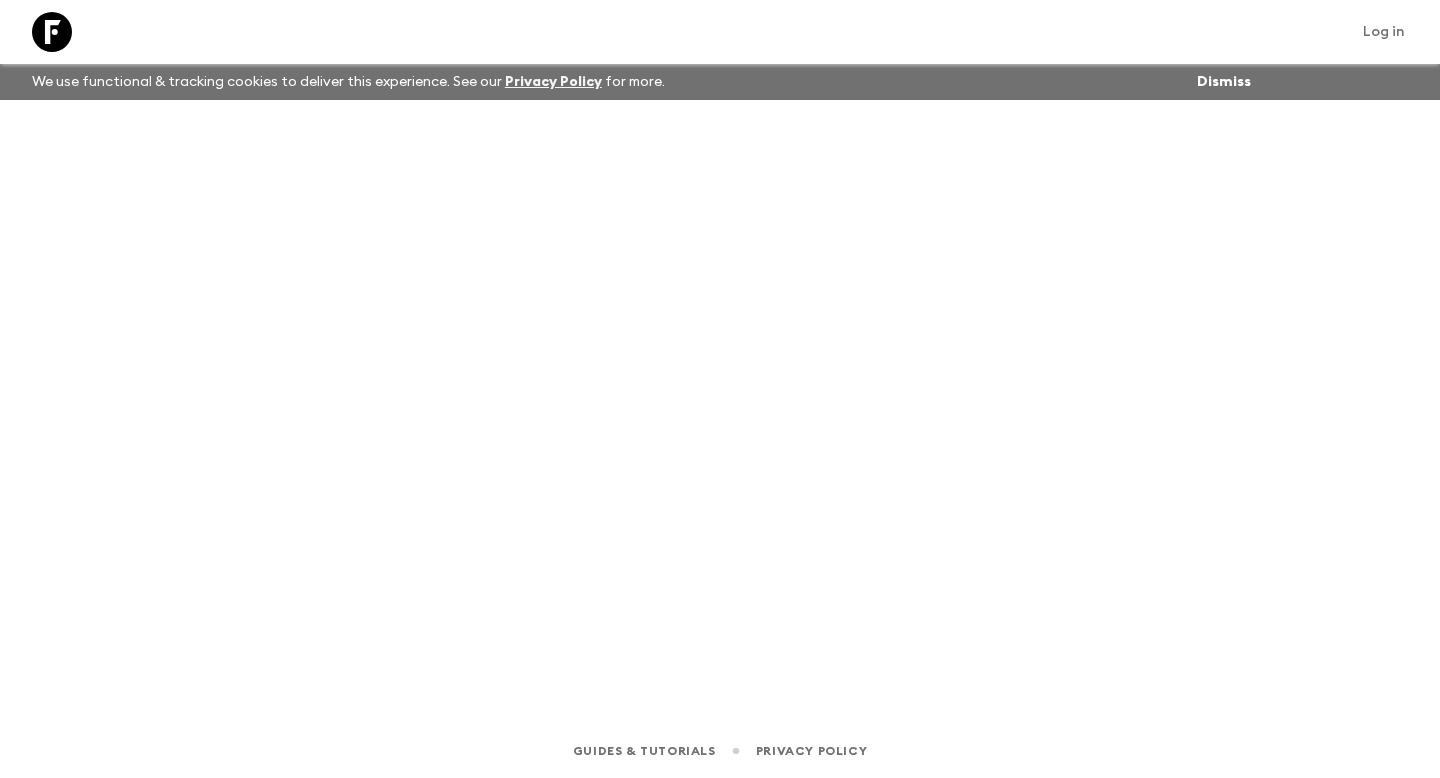 scroll, scrollTop: 0, scrollLeft: 0, axis: both 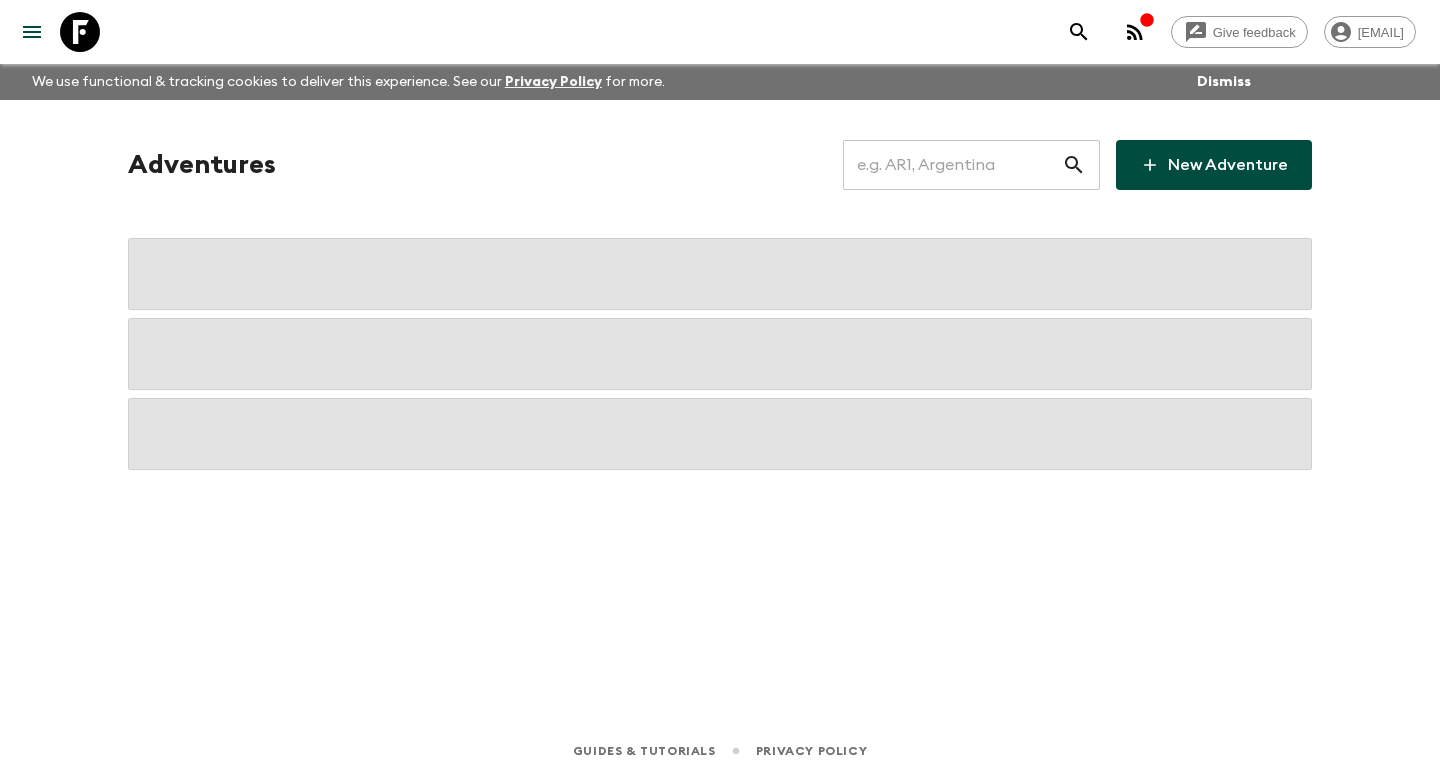 click at bounding box center (952, 165) 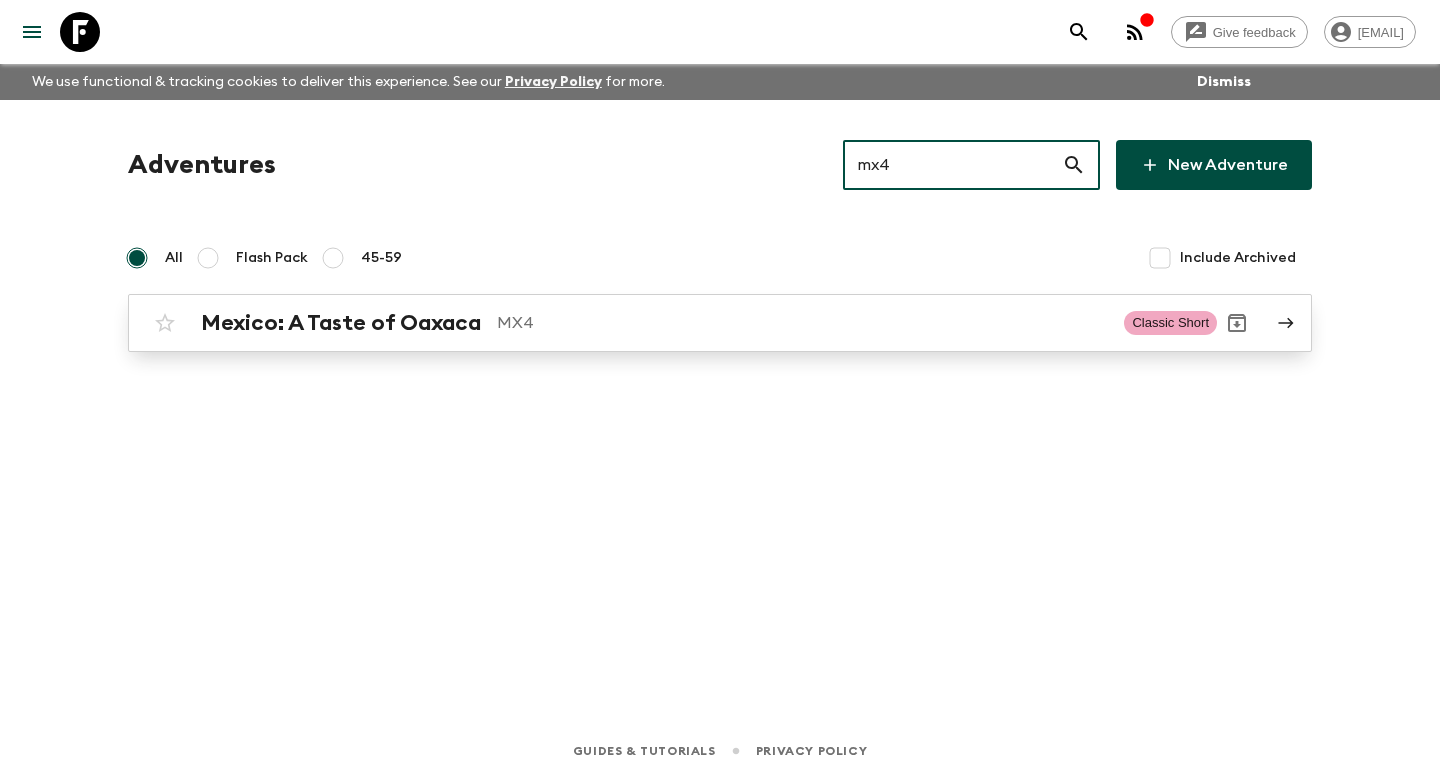type on "mx4" 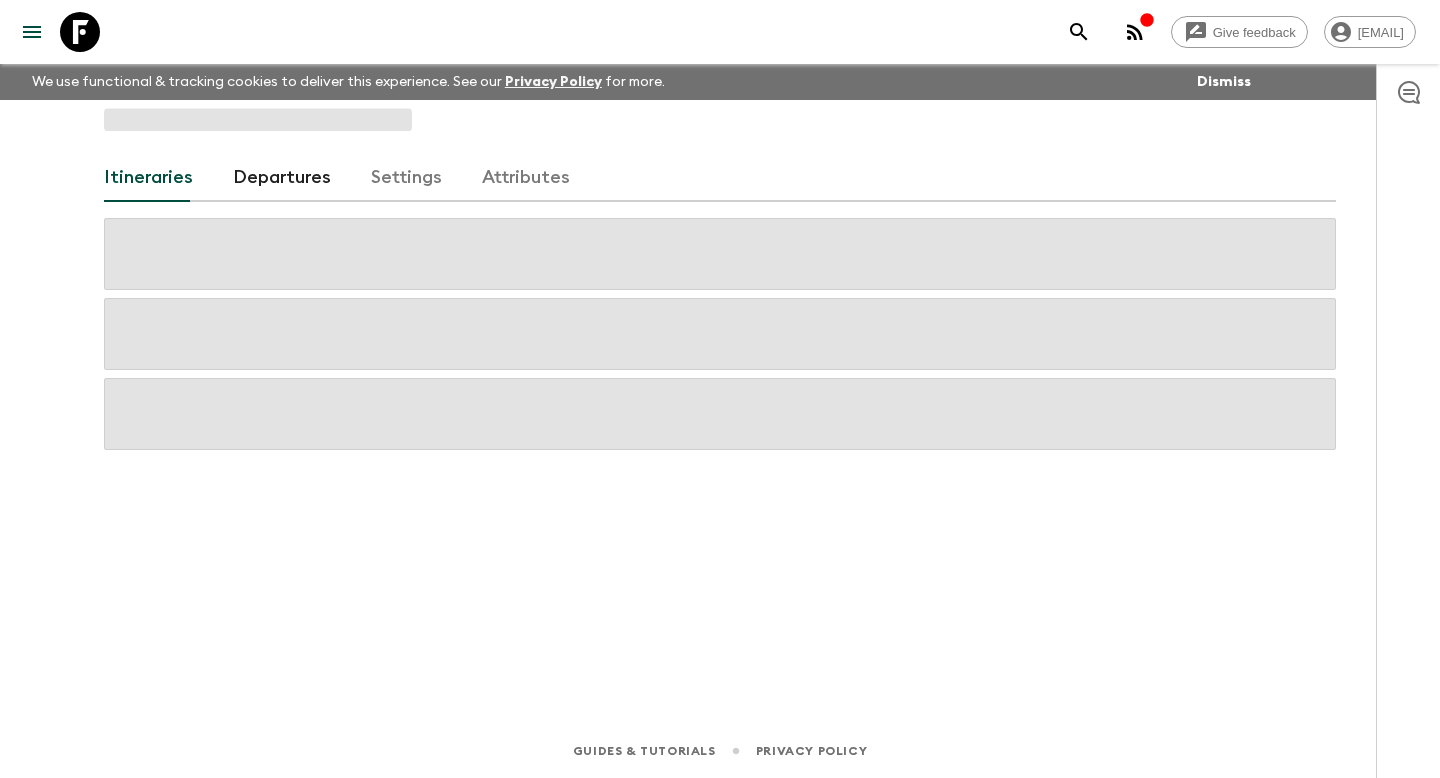 click on "Departures" at bounding box center [282, 178] 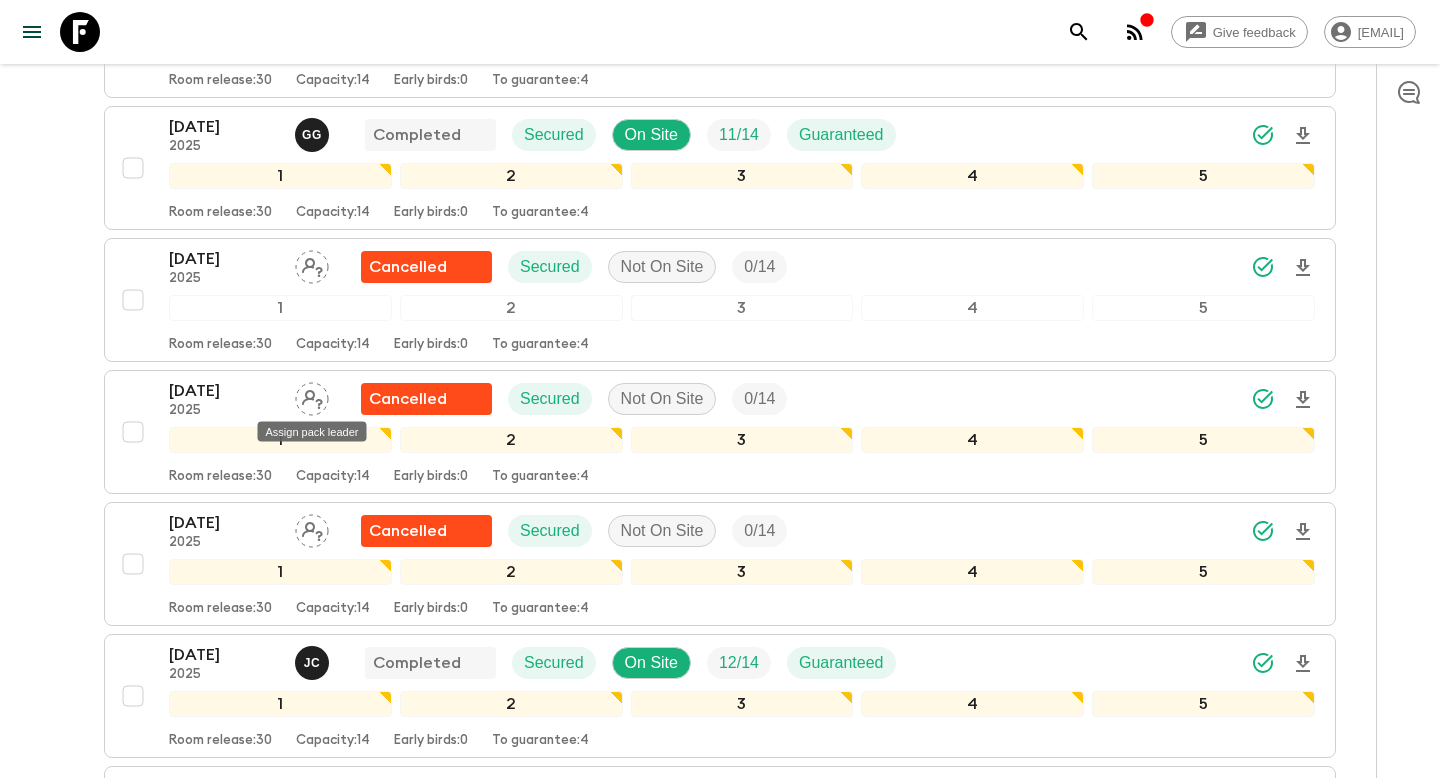scroll, scrollTop: 1307, scrollLeft: 0, axis: vertical 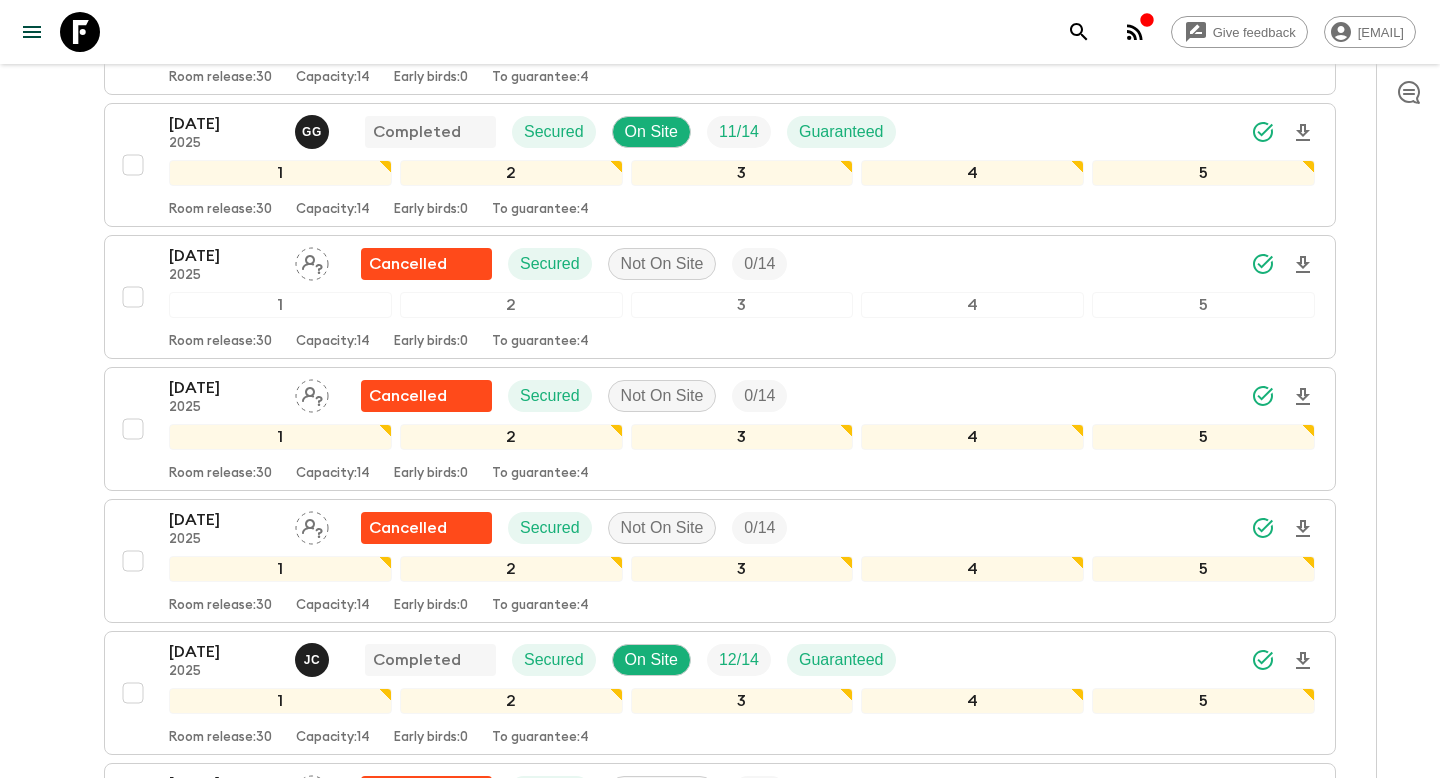 click on "Give feedback [EMAIL] We use functional & tracking cookies to deliver this experience. See our Privacy Policy for more. Dismiss All adventures [LOCATION]: A Taste of [LOCATION] MX4 Sync Feedback FAQ Dietary Reqs Bookings Classic Short Itineraries Departures Settings Attributes Propose Departures Select All Bulk update Show Attention Required only Include Archived CSV Export [DATE] [YEAR] (old) Proposed Secured? 1 2 3 4 5 Room release: 30 Capacity: 14 Early birds: 4 To guarantee: 4 [DATE] [YEAR] (old) Proposed Secured? 1 2 3 4 5 Room release: 30 Capacity: 14 Early birds: 0 To guarantee: 4 [DATE] [YEAR] (old) G G Completed Secured On Site 9 / 16 Guaranteed 1 2 3 4 5 Room release: 30 Capacity: 16 Early birds: 0 To guarantee: 4 [DATE] [YEAR] (old) Cancelled Secured Not On Site 0 / 14 1 2 3 4 5 Room release: 30 Capacity: 14 Early birds: 0 To guarantee: 4 [DATE] [YEAR] (old) Cancelled Secured Not On Site 0 / 14 1 2 3 4 5 Room release: 30 Capacity: 14 Early birds: 0 4 G G 6 /" at bounding box center (720, 1267) 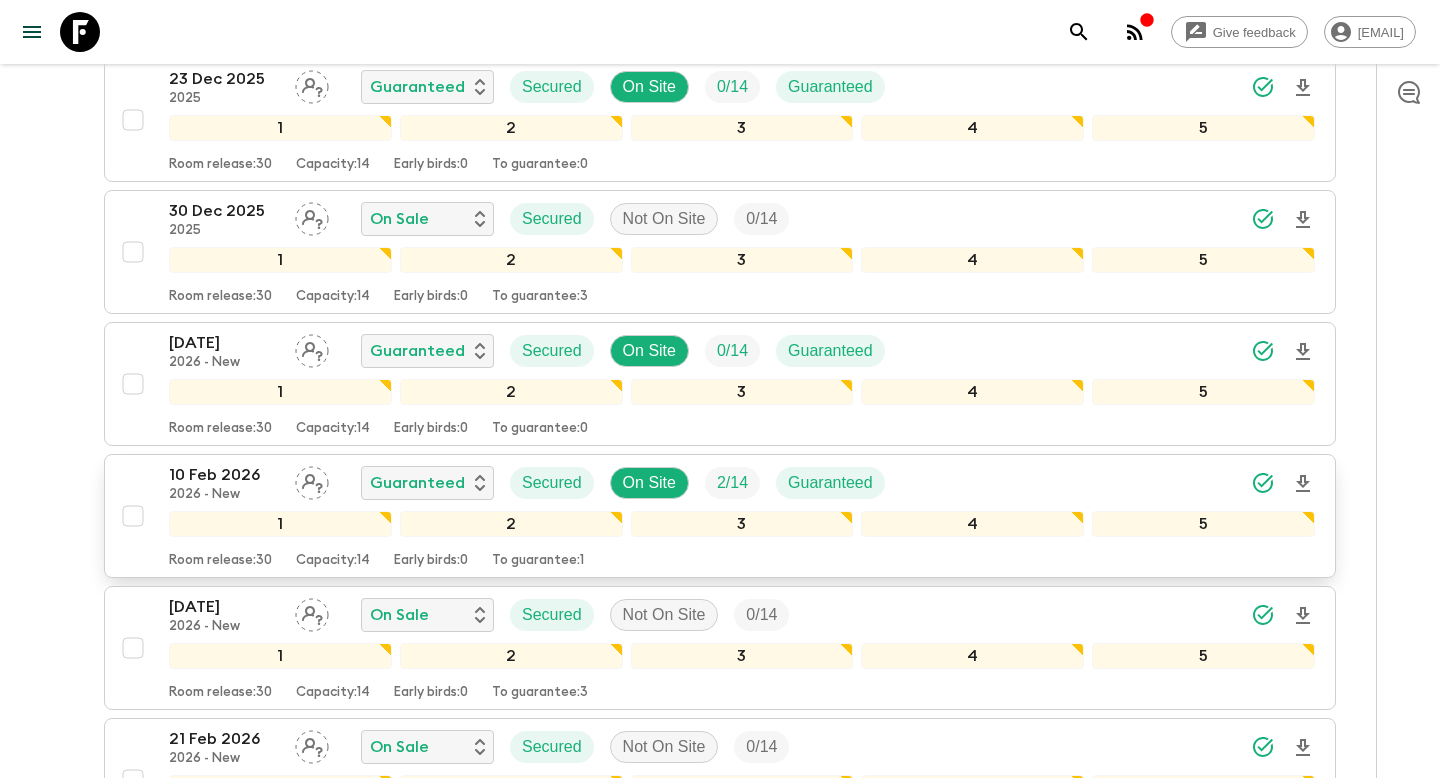 scroll, scrollTop: 2674, scrollLeft: 0, axis: vertical 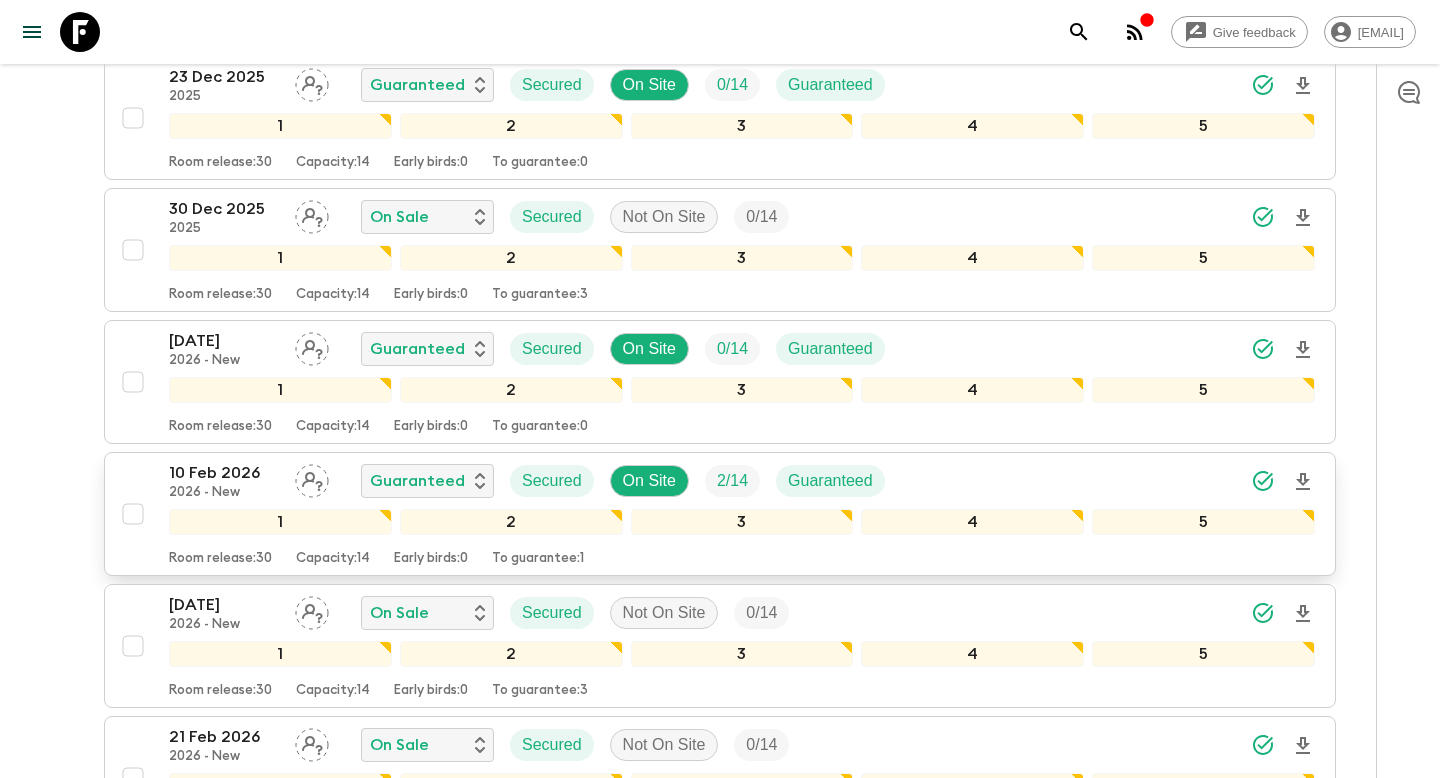 click on "[DATE] [YEAR] - New Guaranteed Secured On Site 2 / 14 Guaranteed 1 2 3 4 5 Room release: 30 Capacity: 14 Early birds: 0 To guarantee: 1" at bounding box center (714, 514) 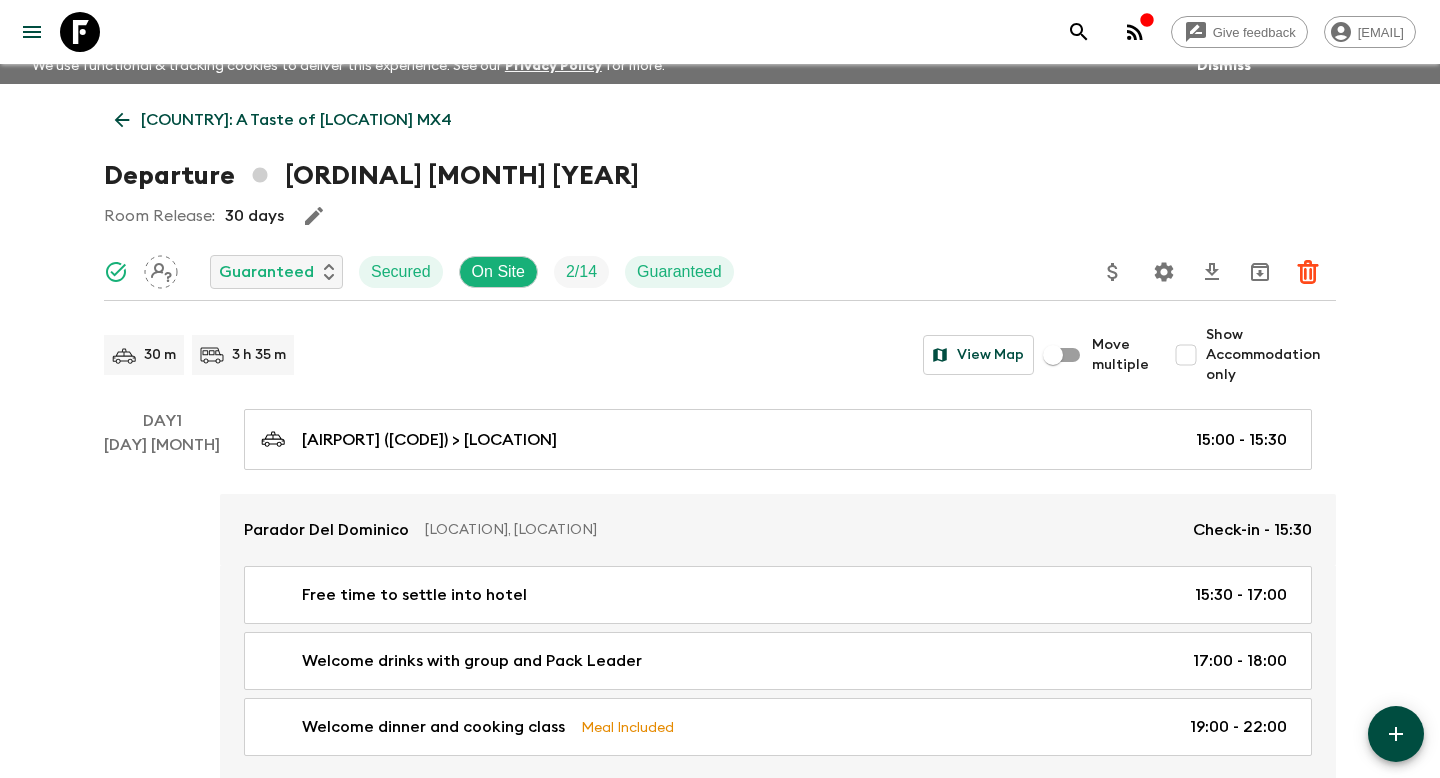 scroll, scrollTop: 22, scrollLeft: 0, axis: vertical 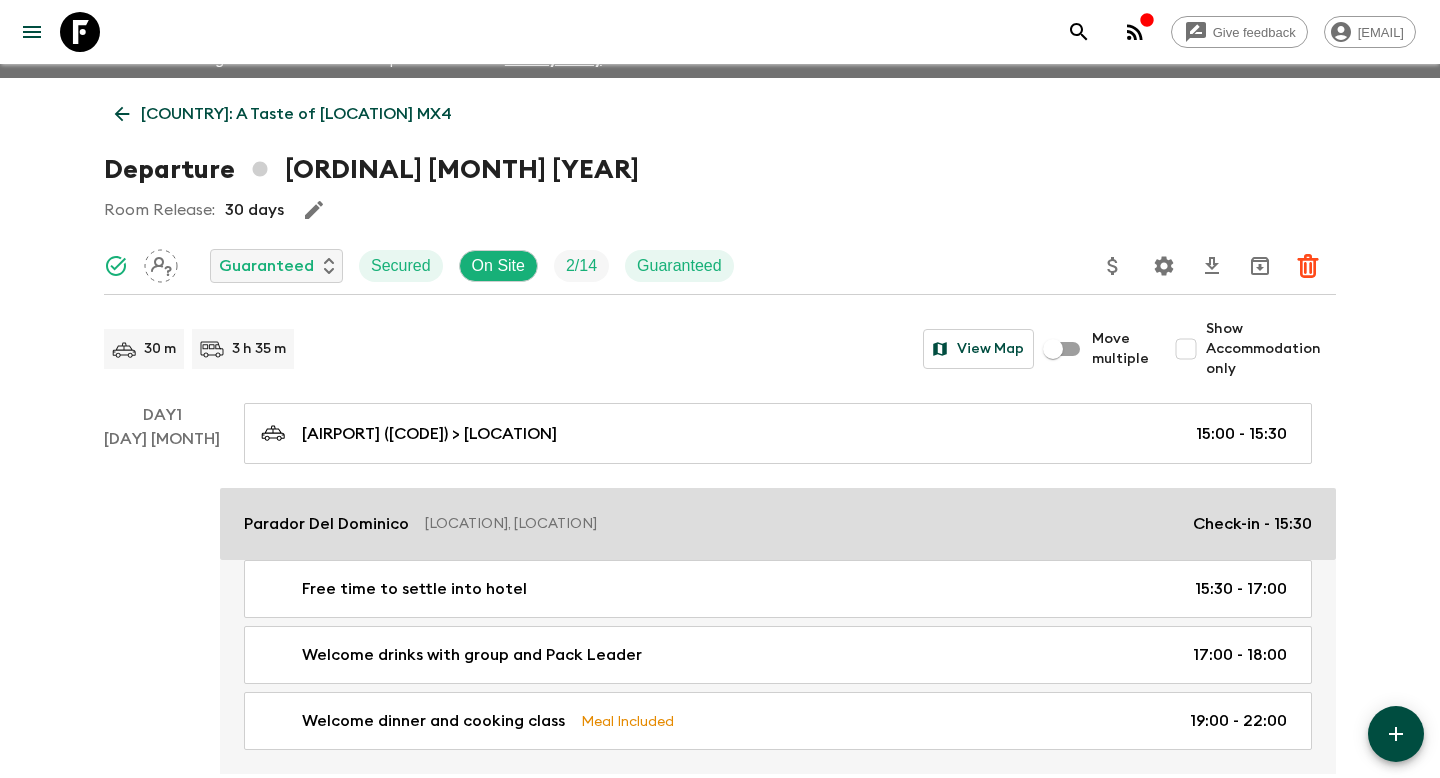 click on "Parador Del Dominico" at bounding box center (326, 524) 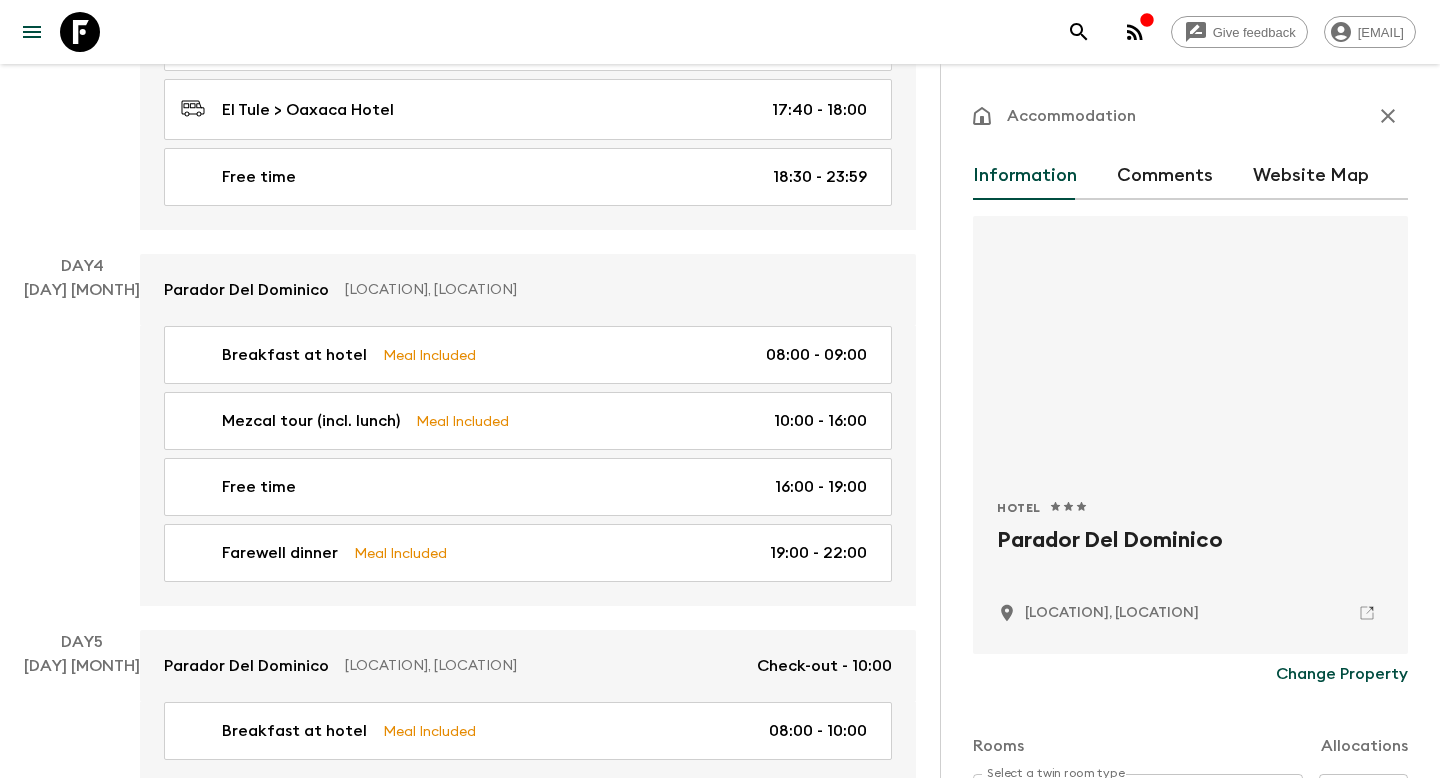 scroll, scrollTop: 1971, scrollLeft: 0, axis: vertical 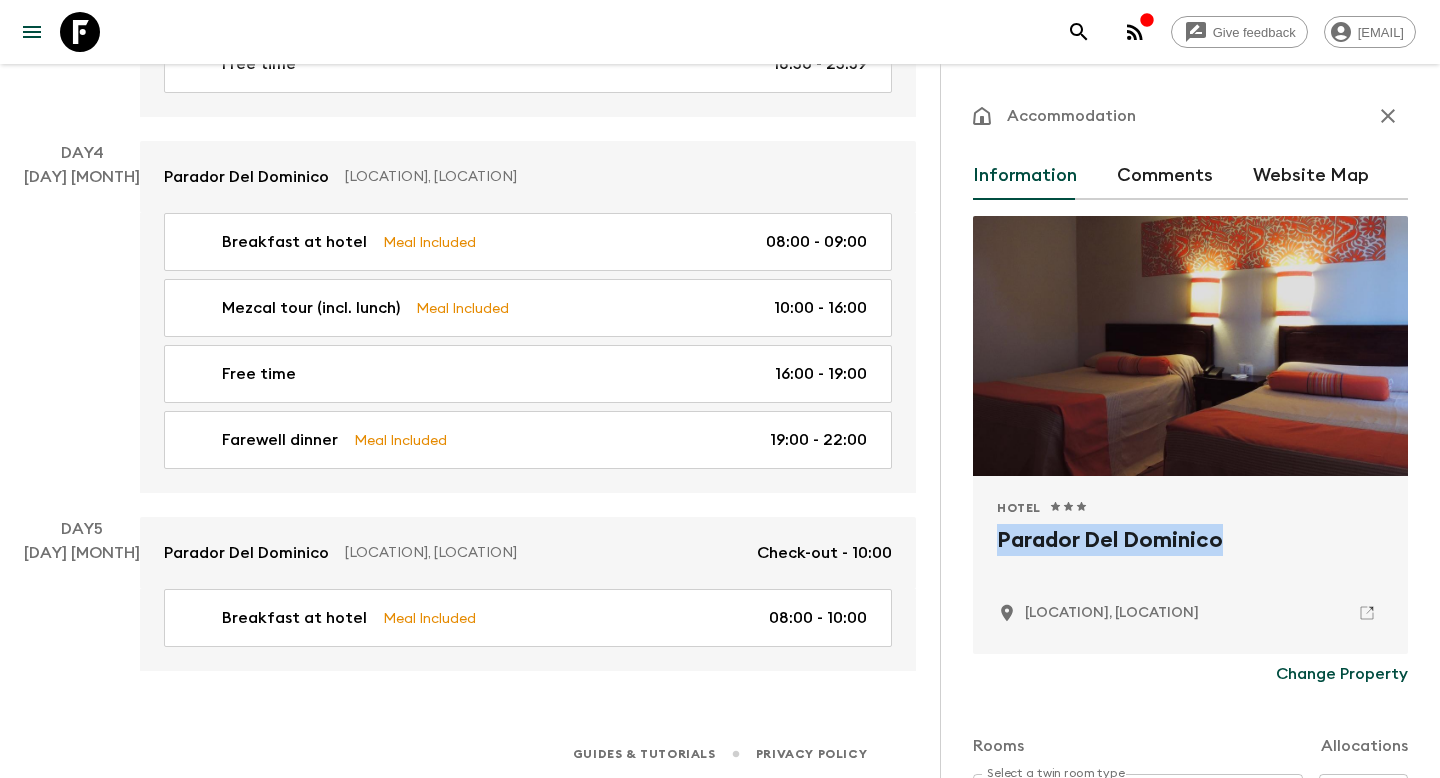 drag, startPoint x: 1253, startPoint y: 544, endPoint x: 993, endPoint y: 544, distance: 260 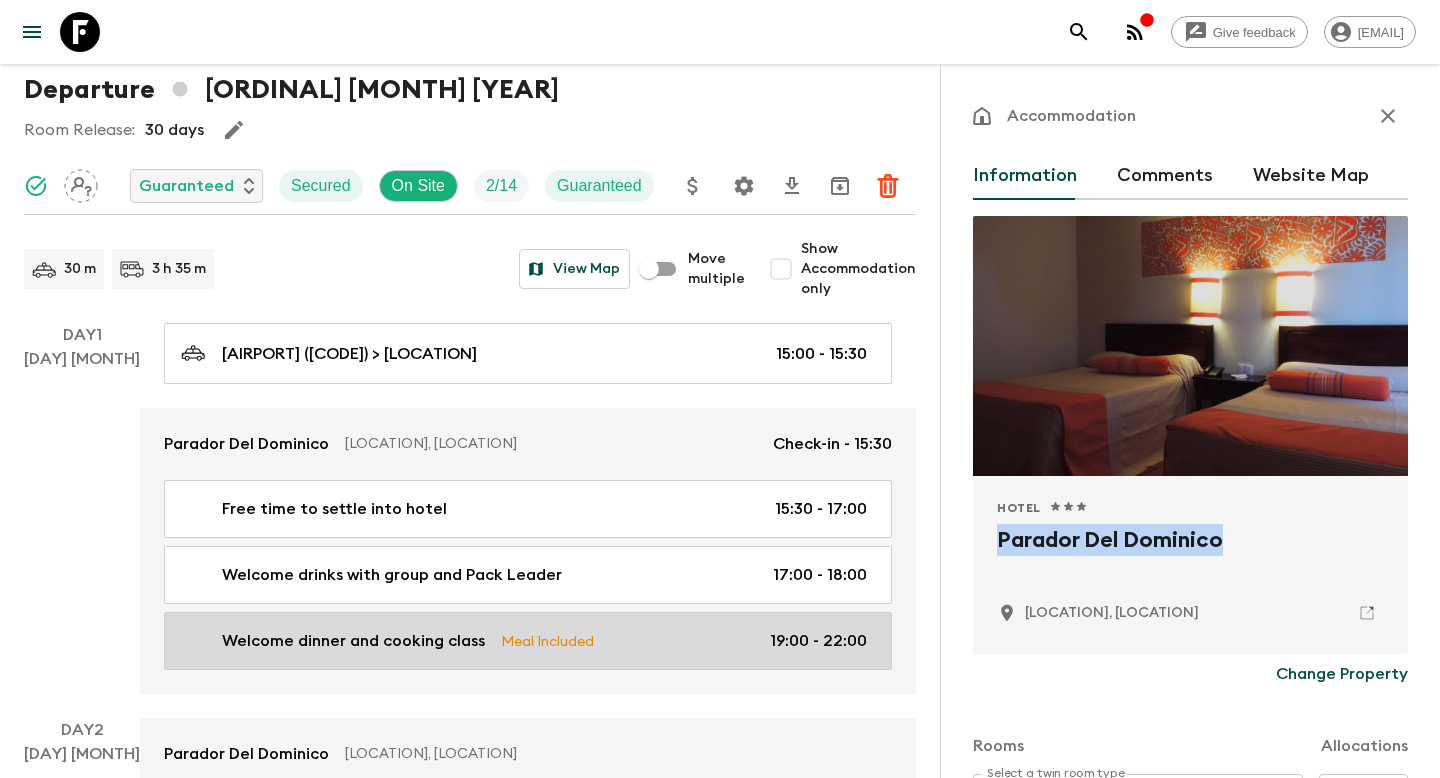 scroll, scrollTop: 0, scrollLeft: 0, axis: both 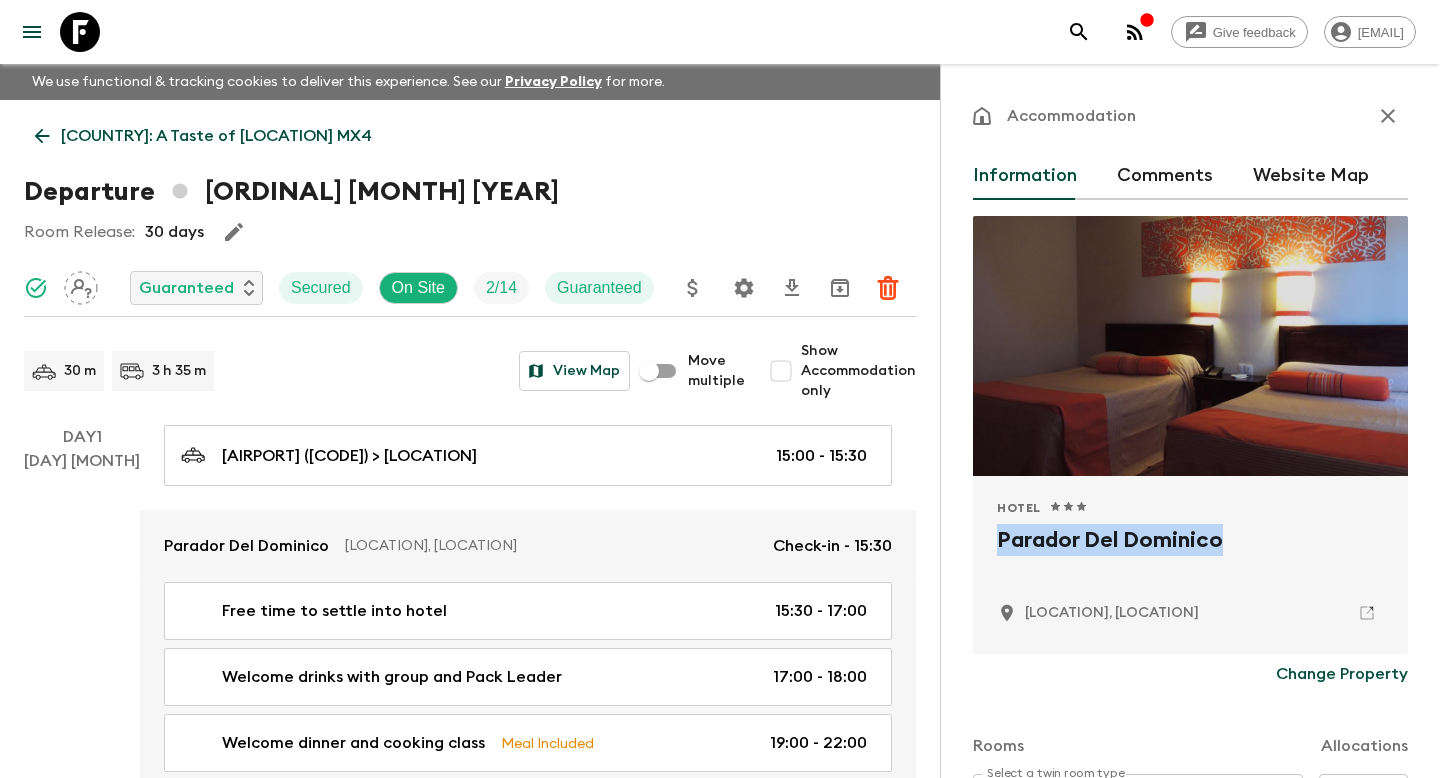 click 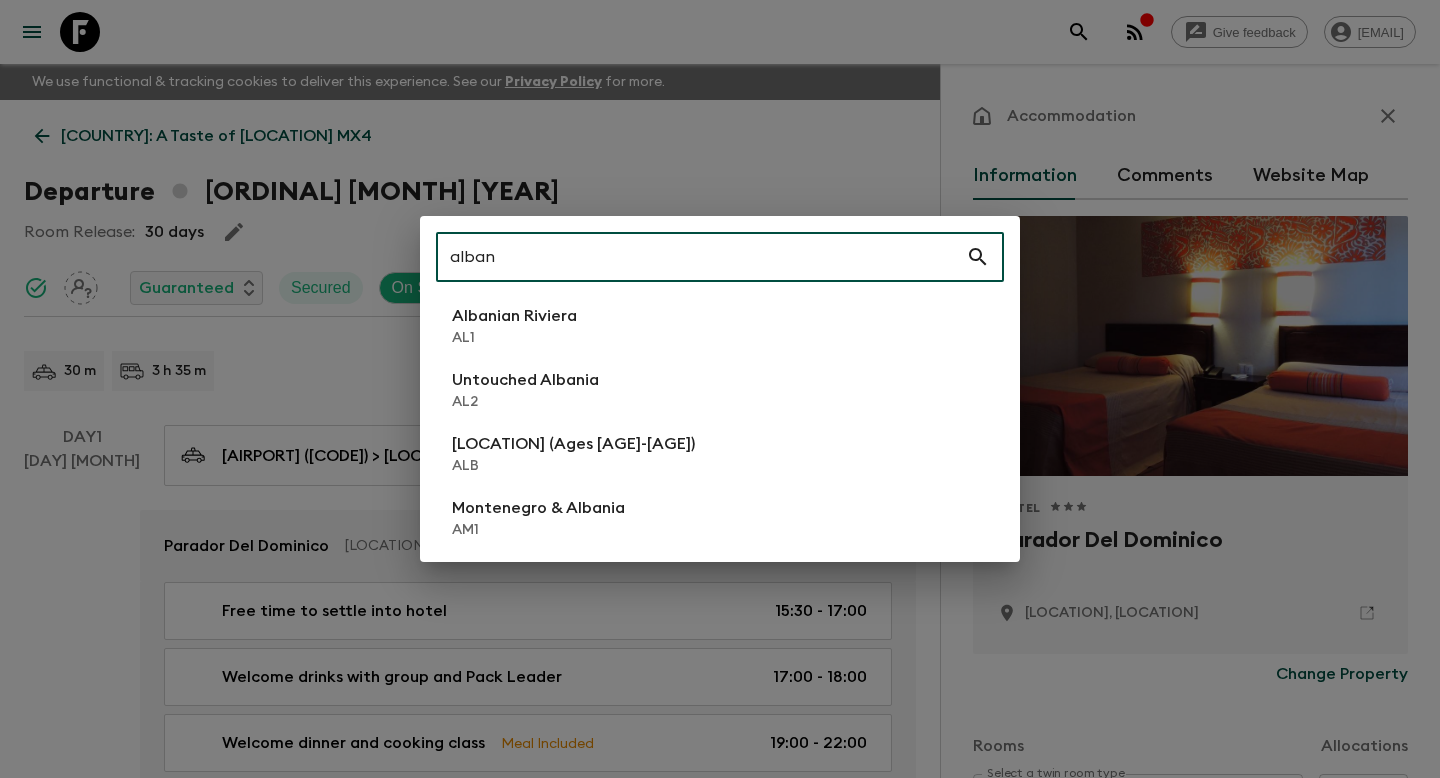 type on "alban" 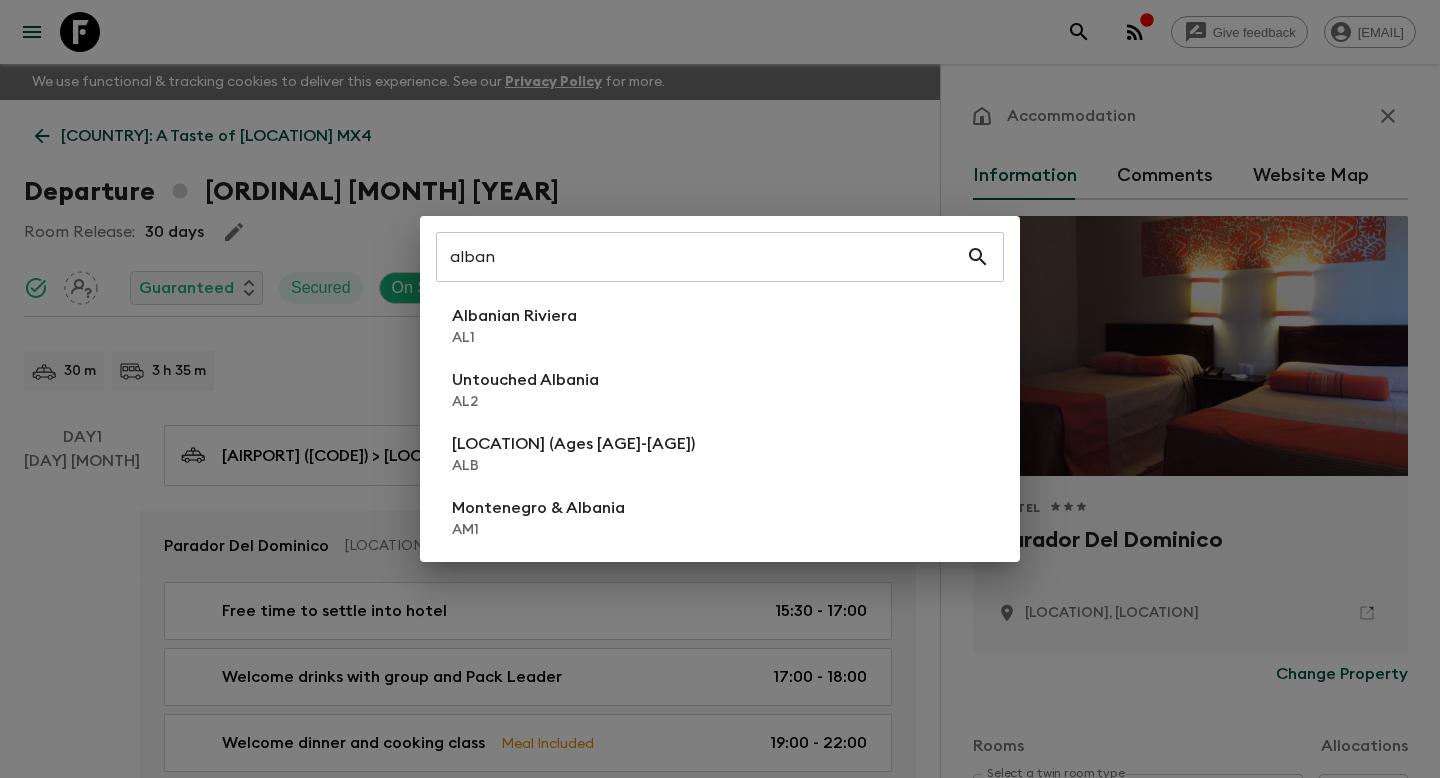 drag, startPoint x: 462, startPoint y: 448, endPoint x: 470, endPoint y: 399, distance: 49.648766 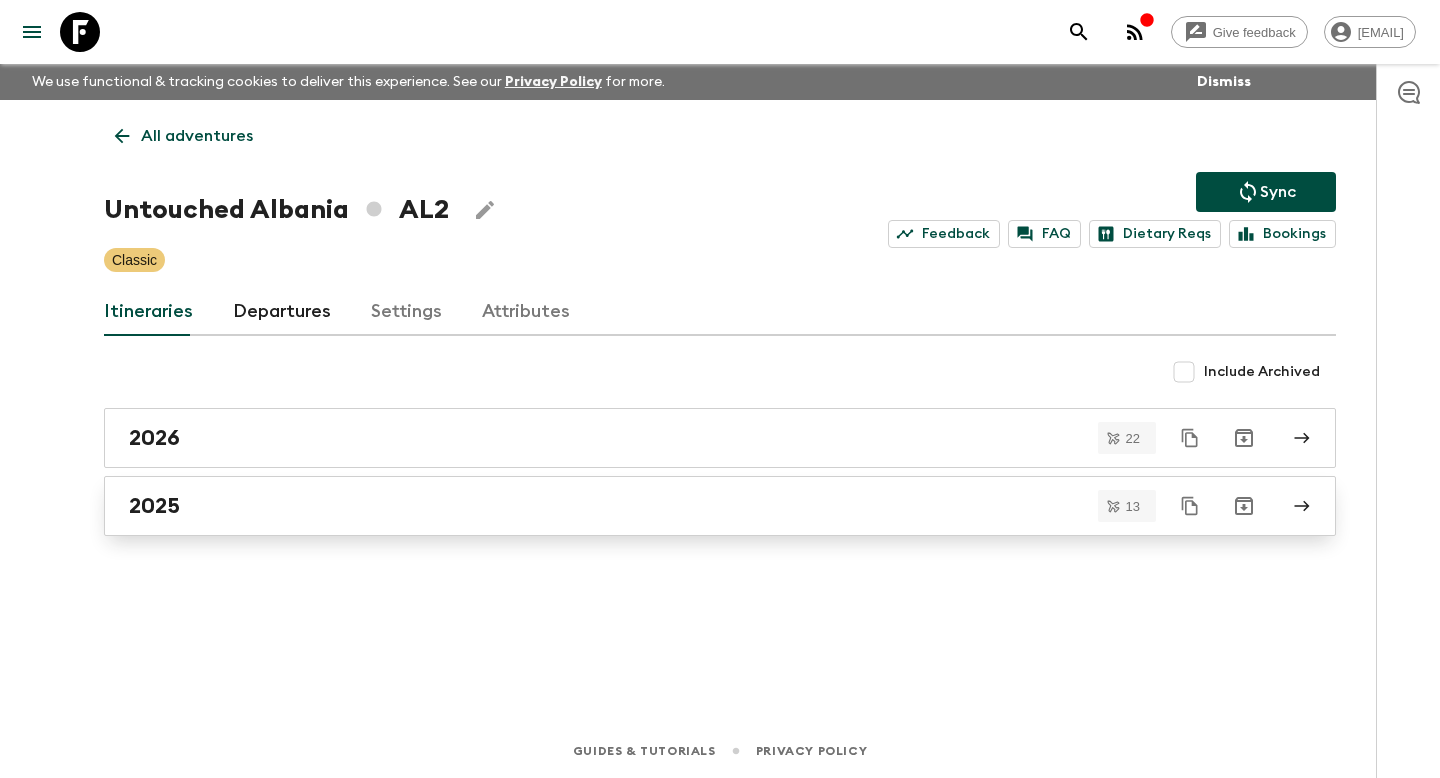 click on "2025" at bounding box center [701, 506] 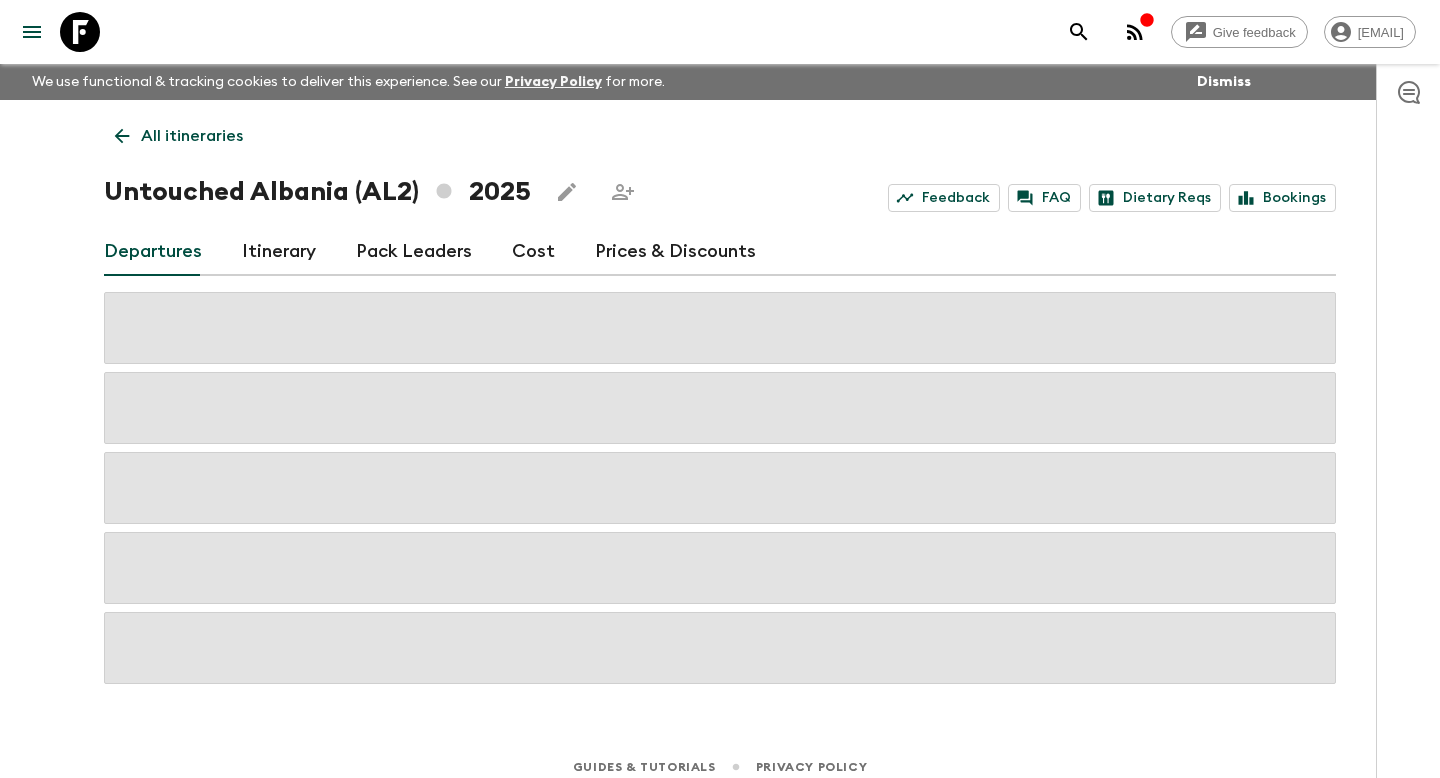click on "Itinerary" at bounding box center [279, 252] 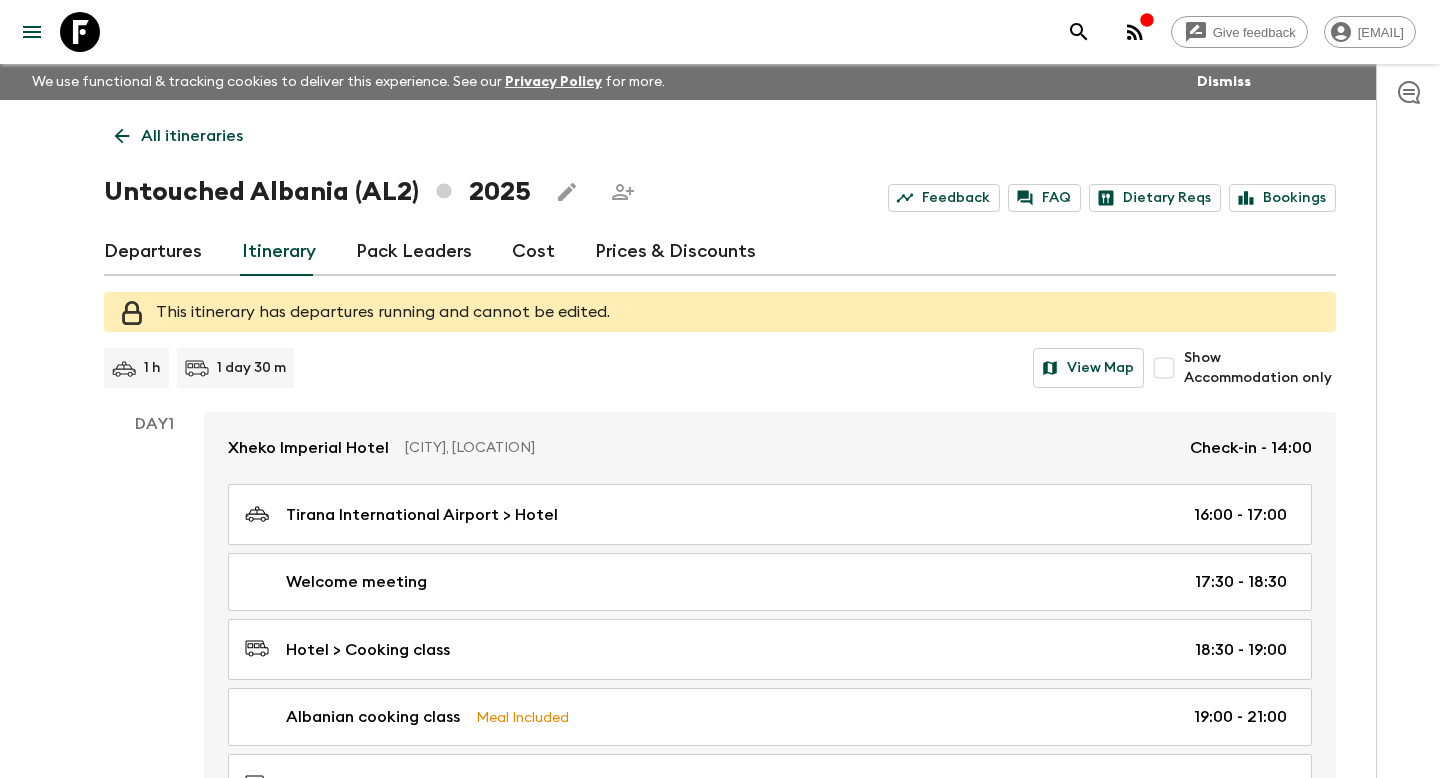click on "Departures" at bounding box center (153, 252) 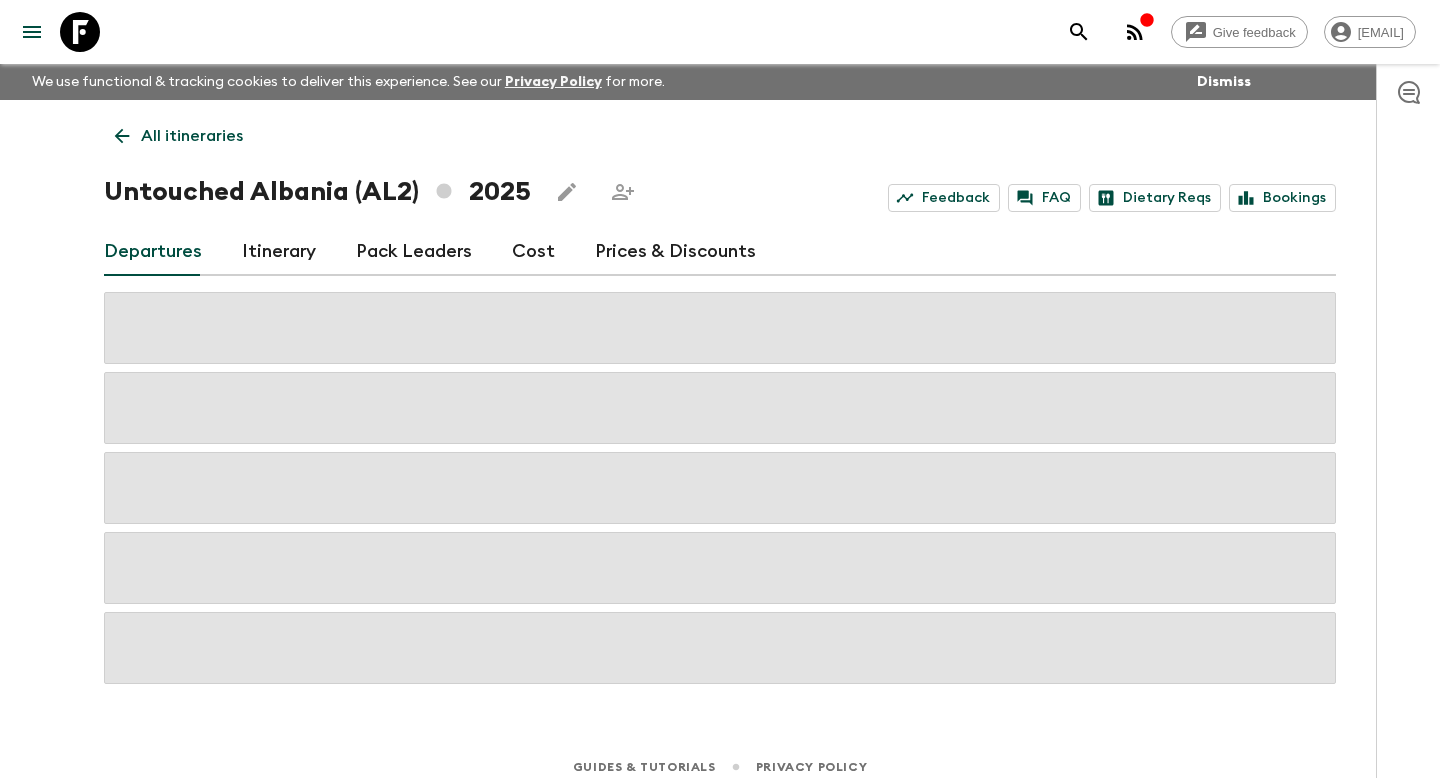 click on "Itinerary" at bounding box center [279, 252] 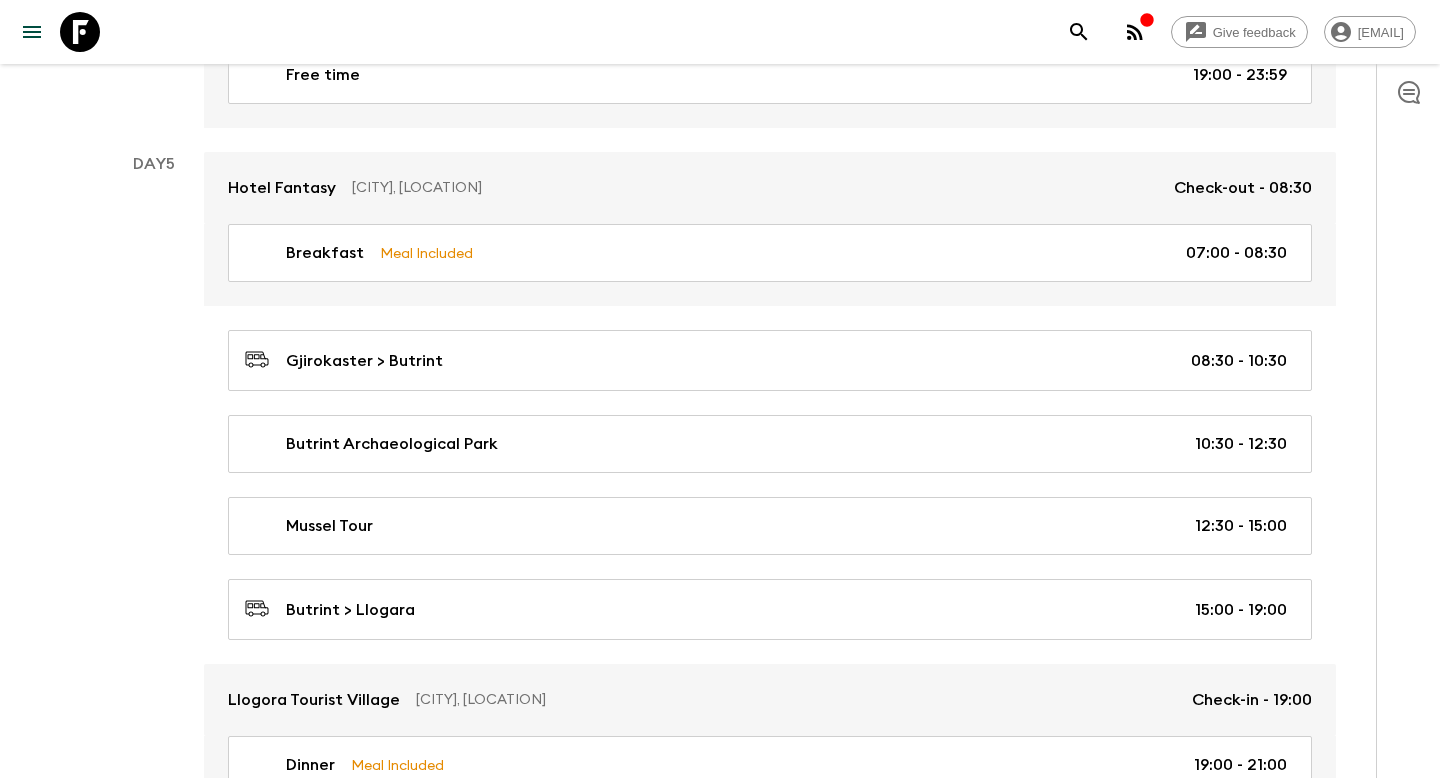 scroll, scrollTop: 2926, scrollLeft: 0, axis: vertical 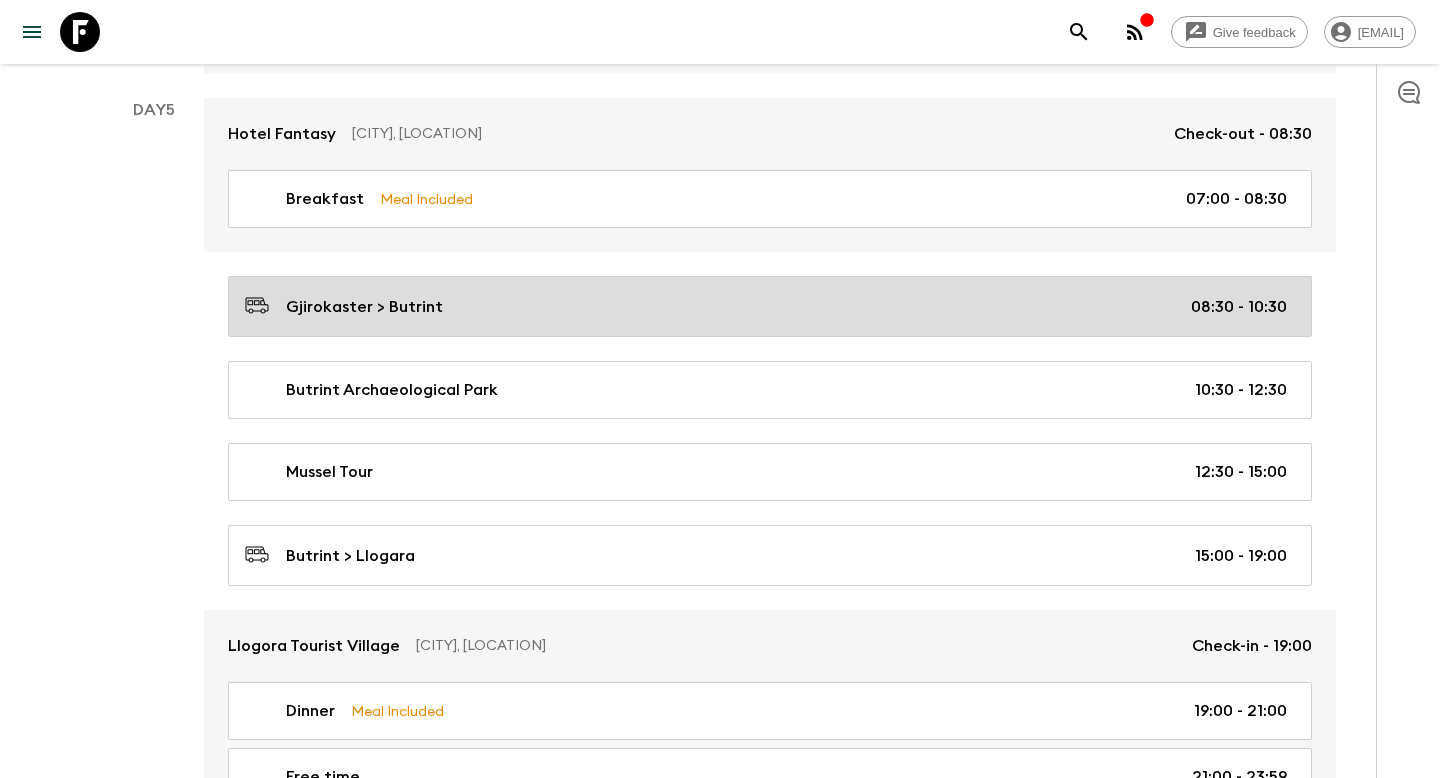 click on "Gjirokaster > Butrint" at bounding box center [364, 307] 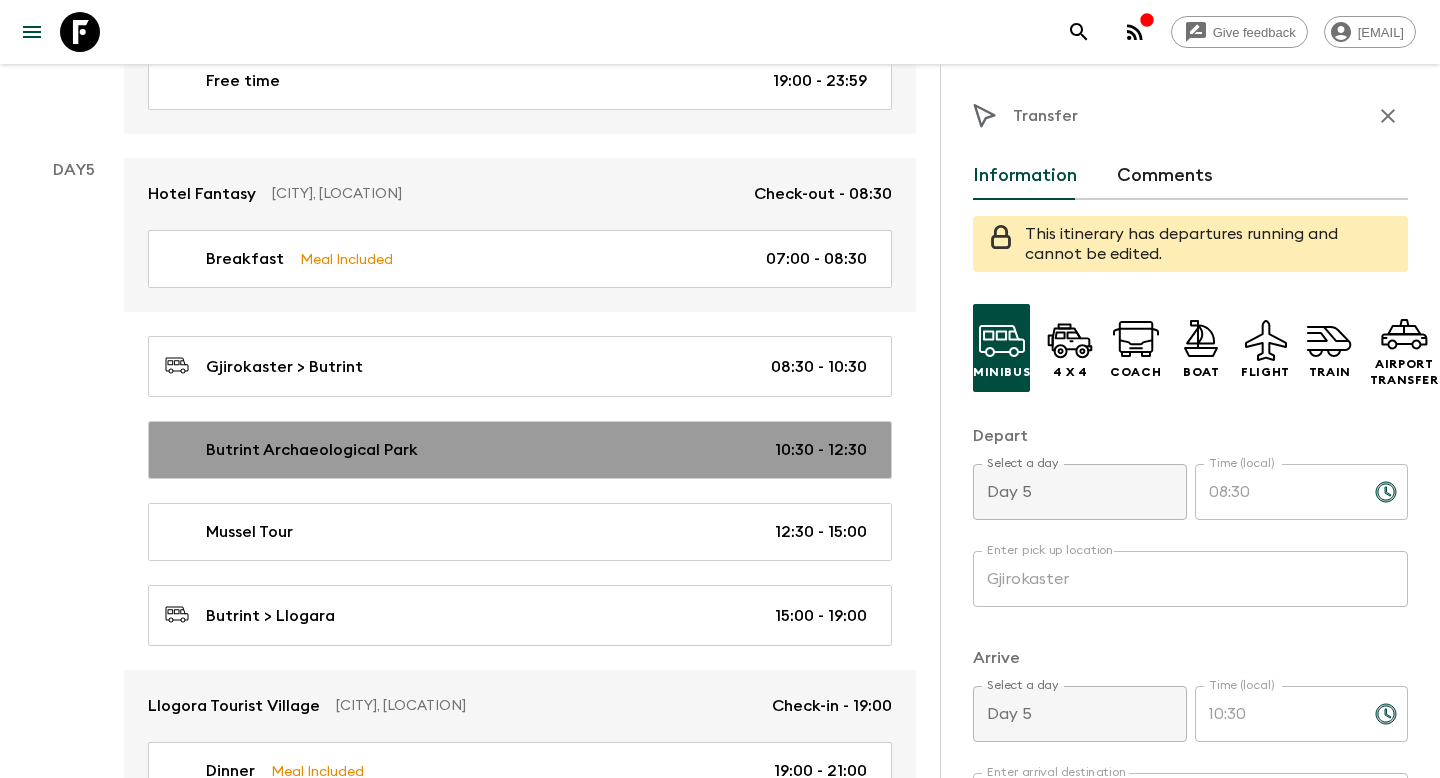click on "Butrint Archaeological Park" at bounding box center (312, 450) 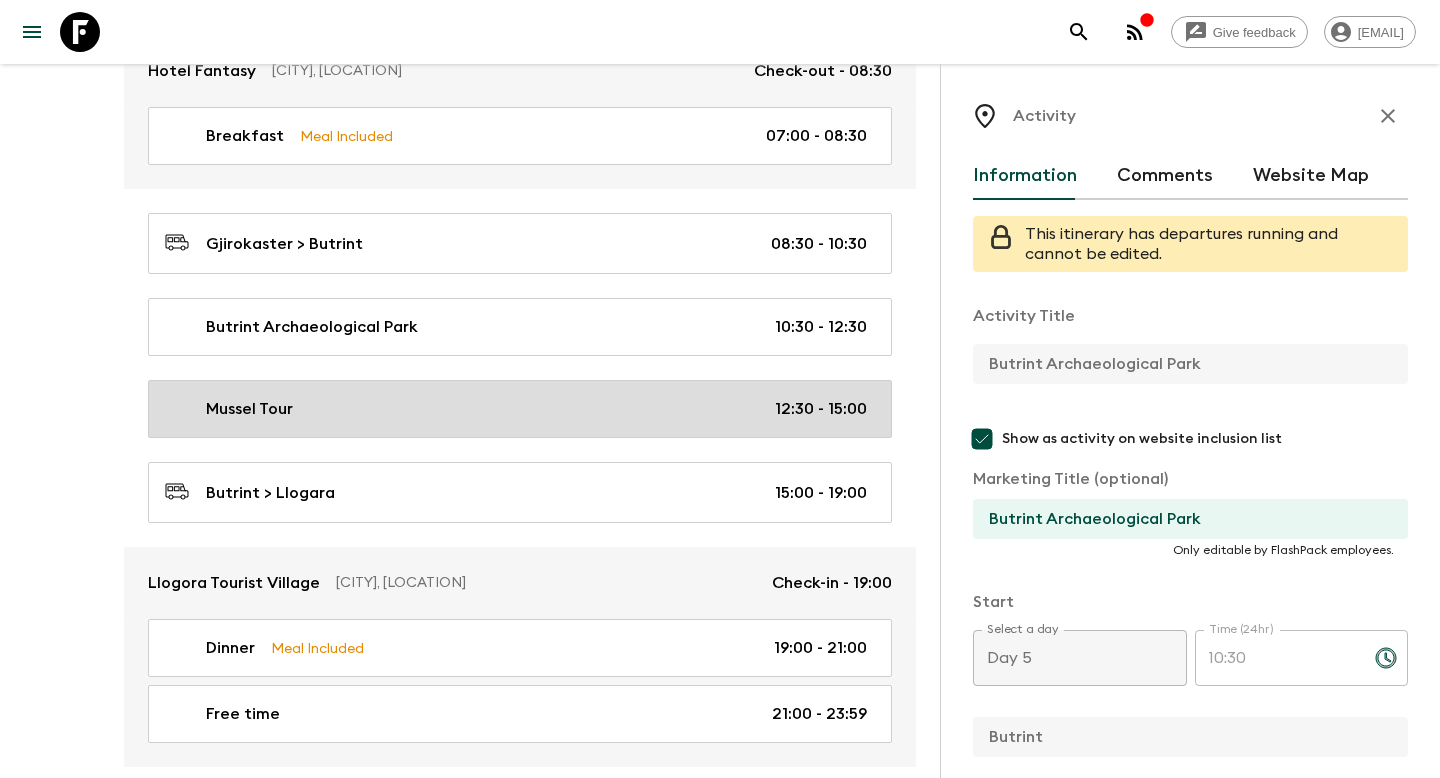 scroll, scrollTop: 3084, scrollLeft: 0, axis: vertical 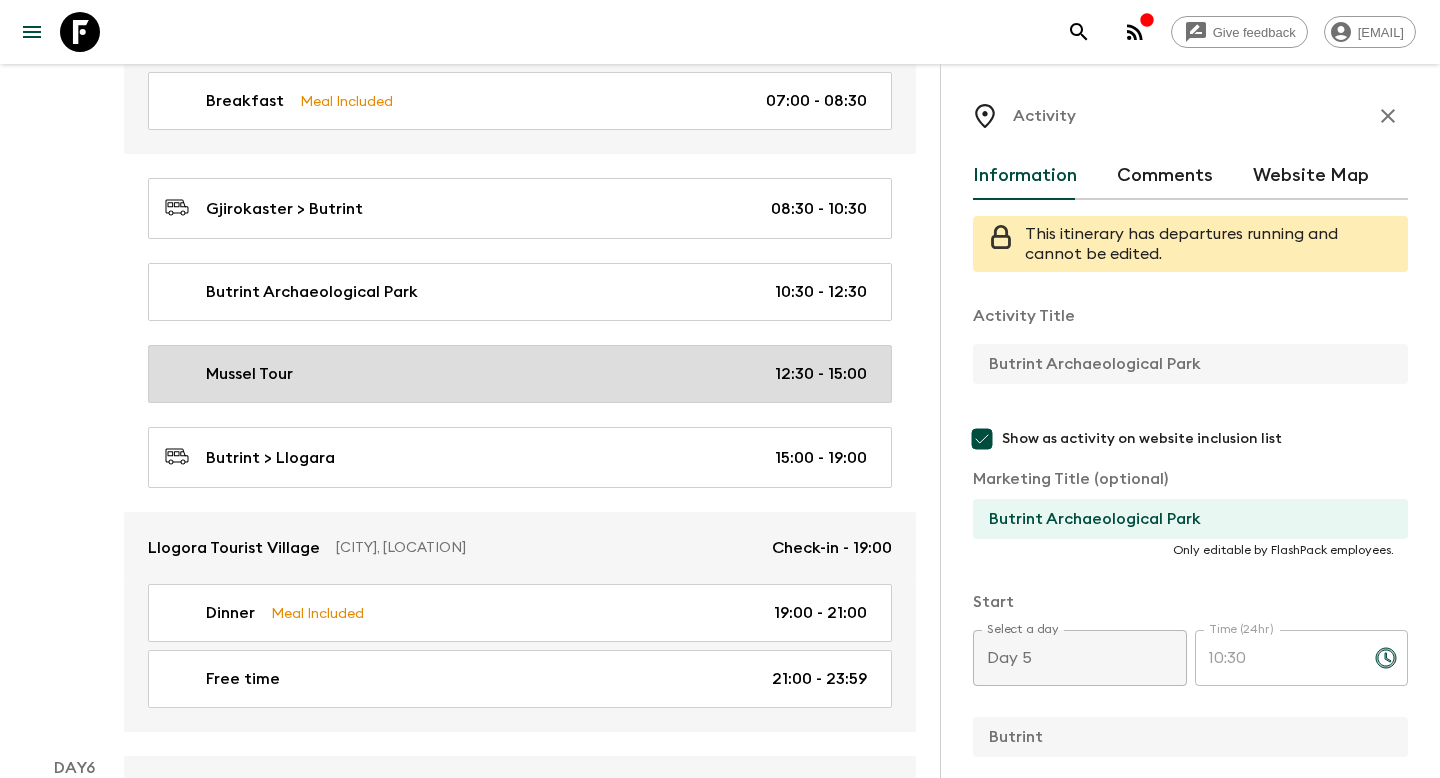 click on "Mussel Tour 12:30 - 15:00" at bounding box center [520, 374] 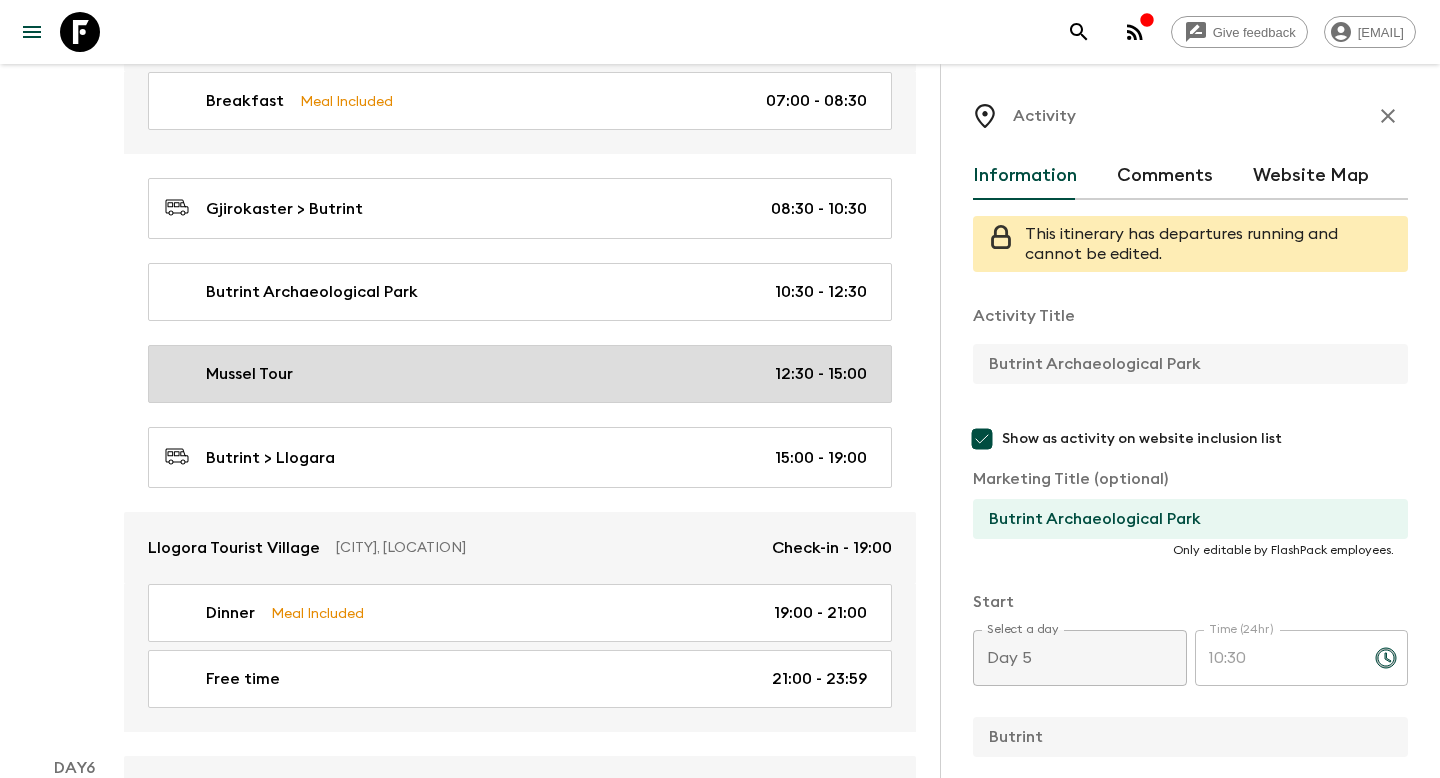 type on "Mussel Tour" 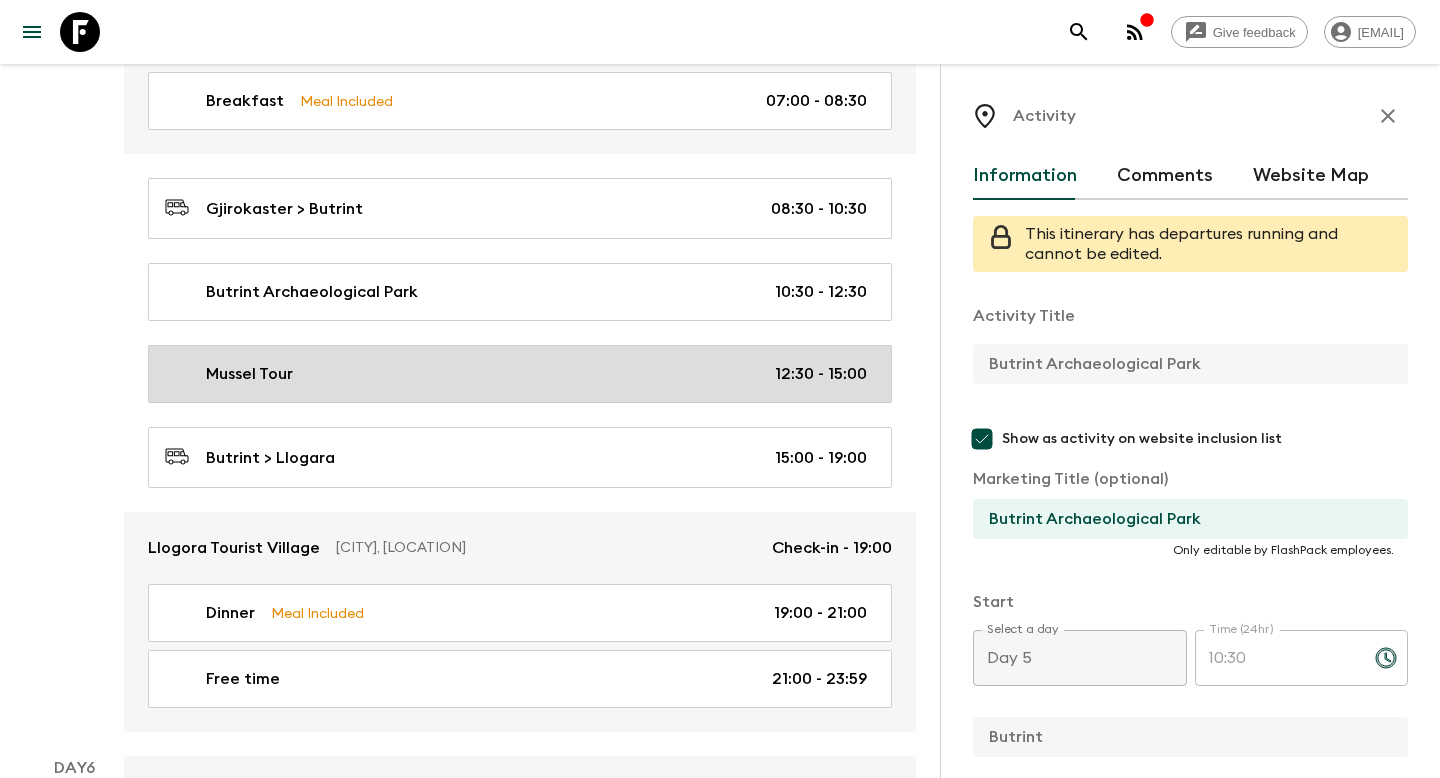 type on "Mussel tour on Butrint lake" 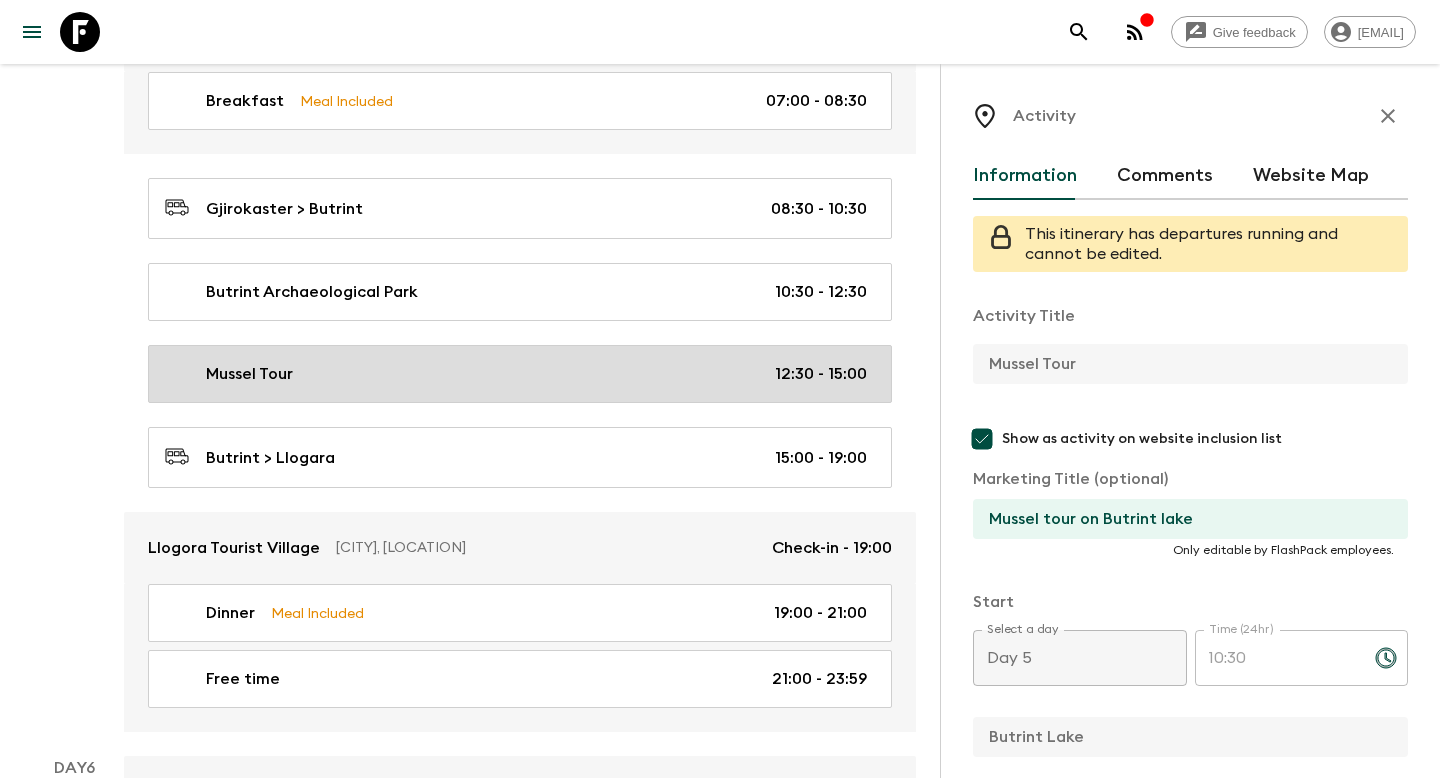 type on "12:30" 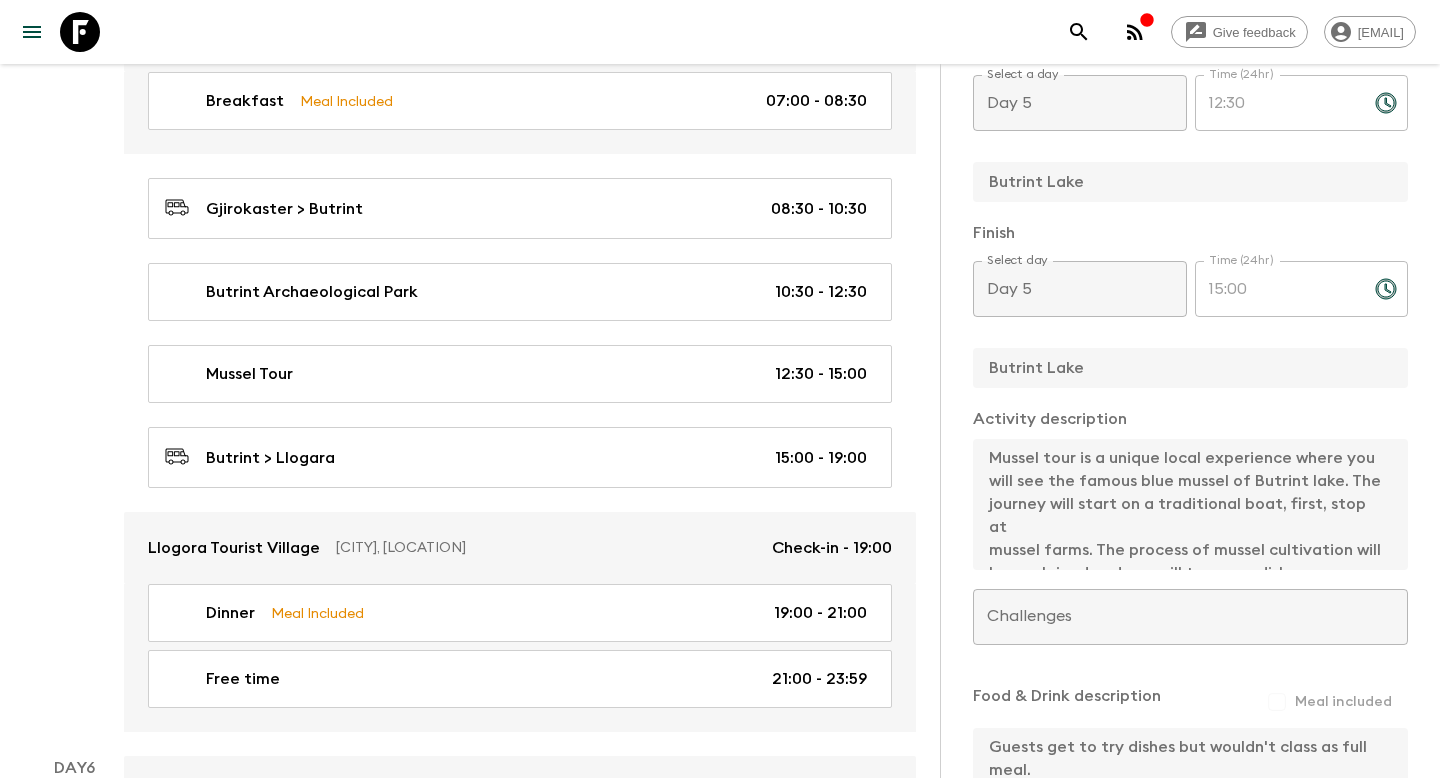 scroll, scrollTop: 557, scrollLeft: 0, axis: vertical 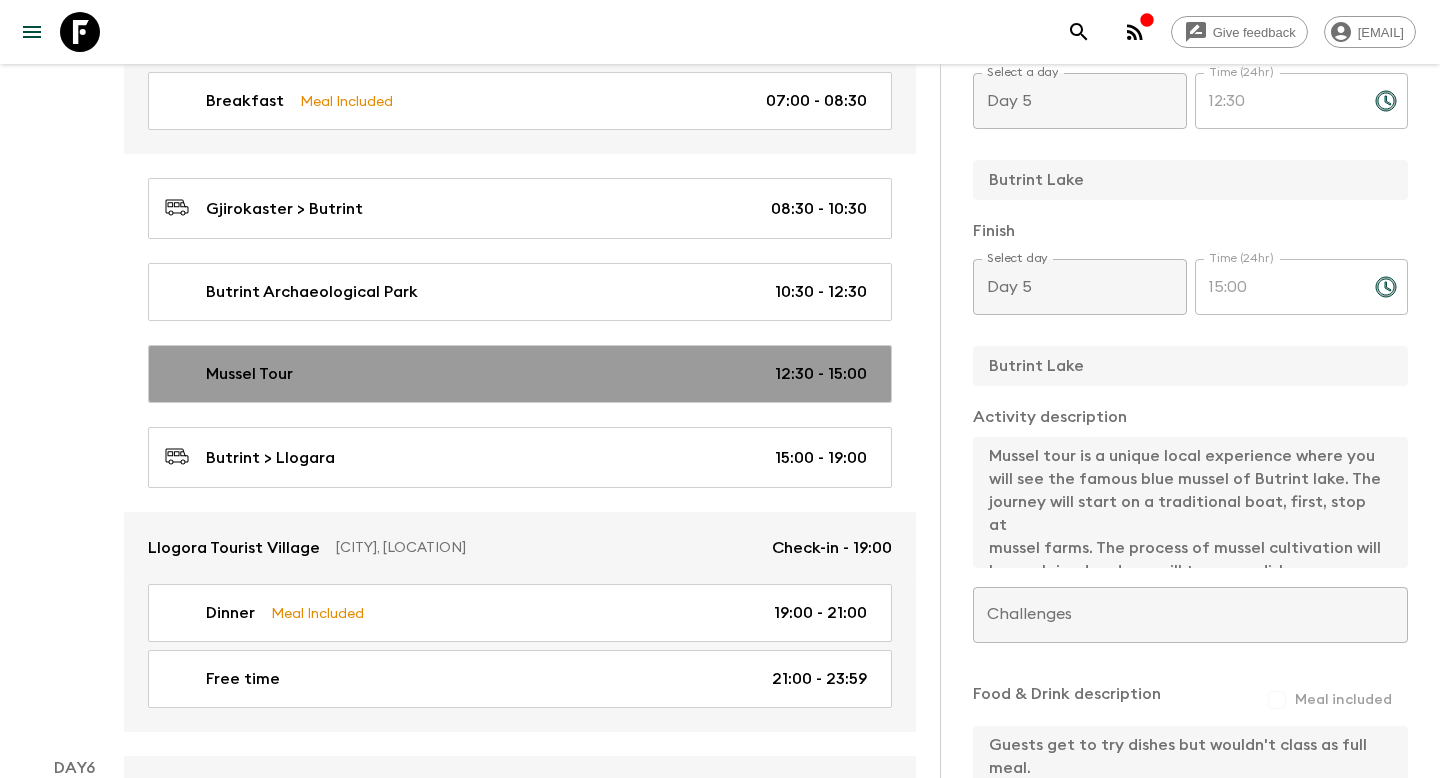 click on "Mussel Tour 12:30 - 15:00" at bounding box center [520, 374] 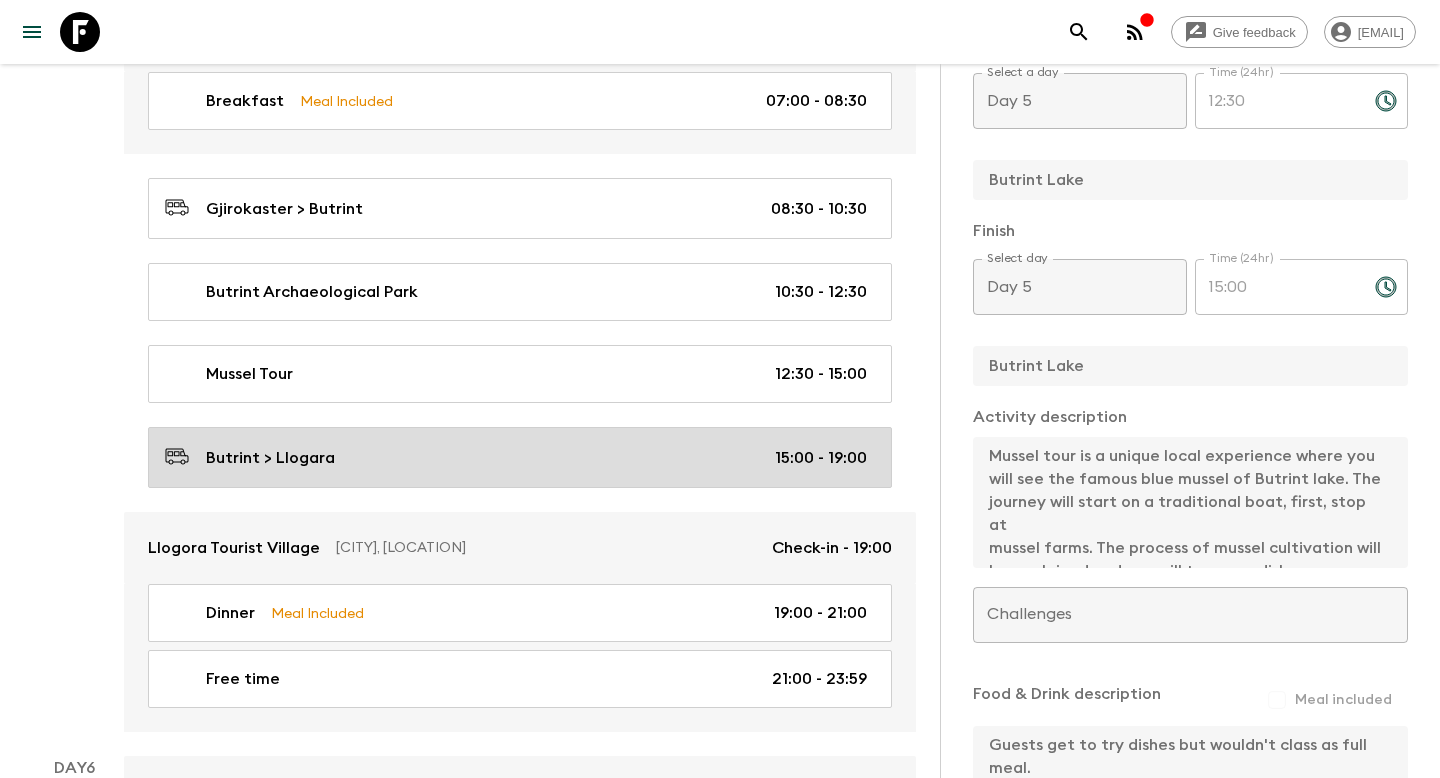 click on "Butrint > Llogara" at bounding box center (270, 458) 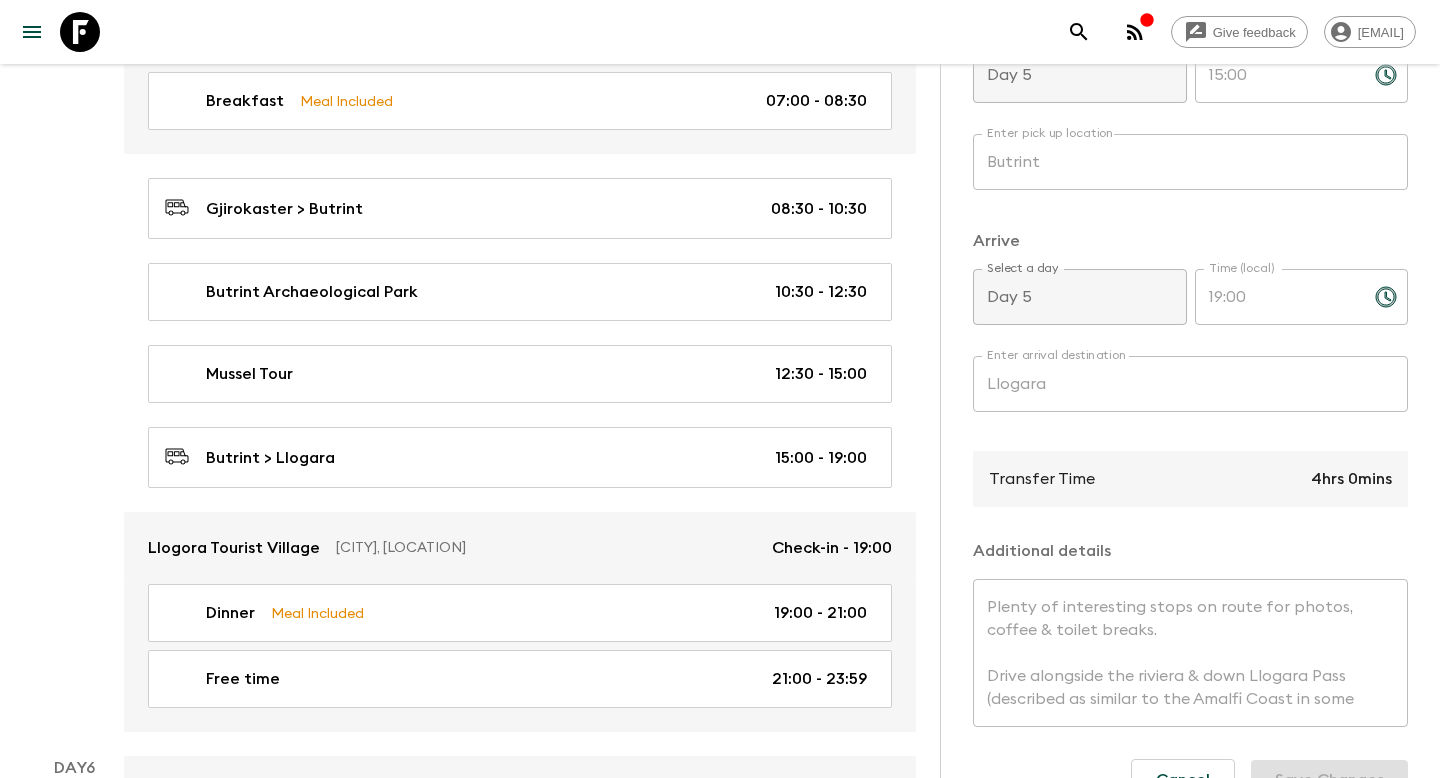 scroll, scrollTop: 467, scrollLeft: 0, axis: vertical 